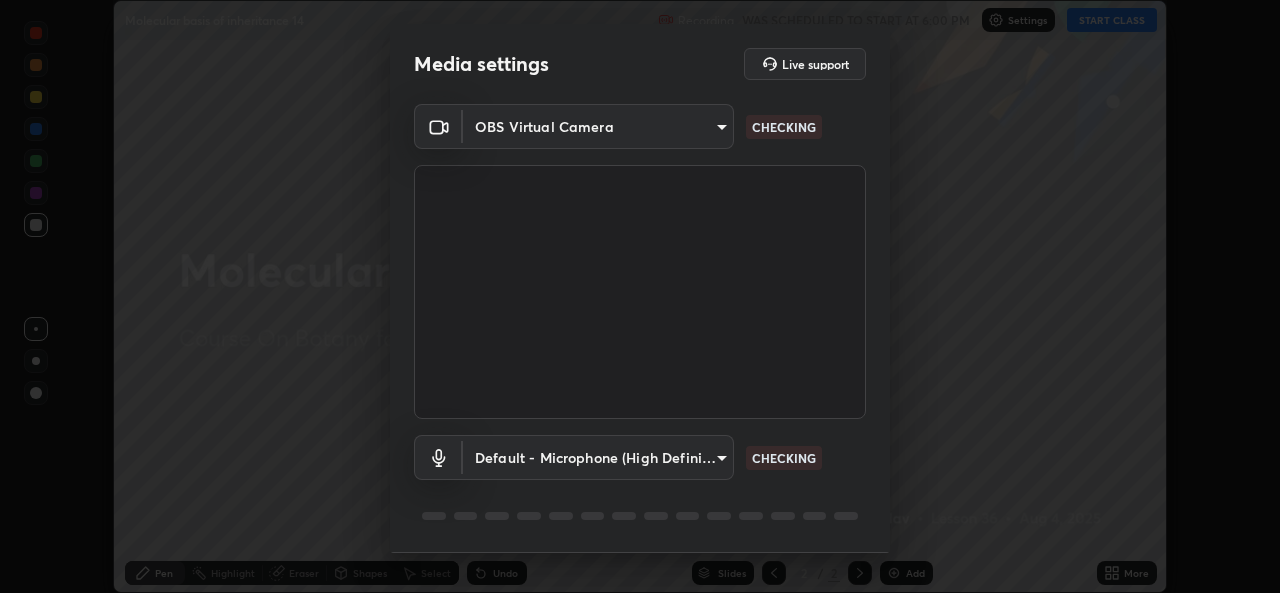 scroll, scrollTop: 0, scrollLeft: 0, axis: both 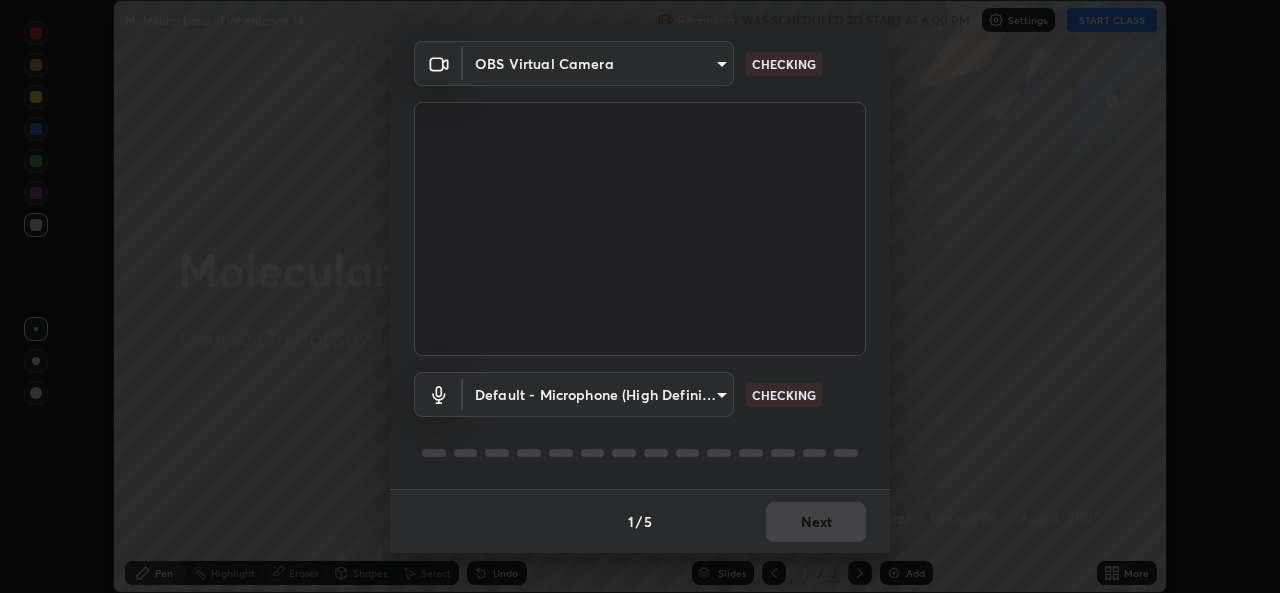 click on "Erase all Molecular basis of inheritance 14 Recording WAS SCHEDULED TO START AT  [TIME] Settings START CLASS Setting up your live class Molecular basis of inheritance 14 • L36 of Course On Botany for NEET Excel 1 2026 [FIRST] [LAST] Pen Highlight Eraser Shapes Select Undo Slides 2 / 2 Add More No doubts shared Encourage your learners to ask a doubt for better clarity Report an issue Reason for reporting Buffering Chat not working Audio - Video sync issue Educator video quality low ​ Attach an image Report Media settings Live support OBS Virtual Camera [HASH] CHECKING Default - Microphone (High Definition Audio Device) default CHECKING 1 / 5 Next" at bounding box center [640, 296] 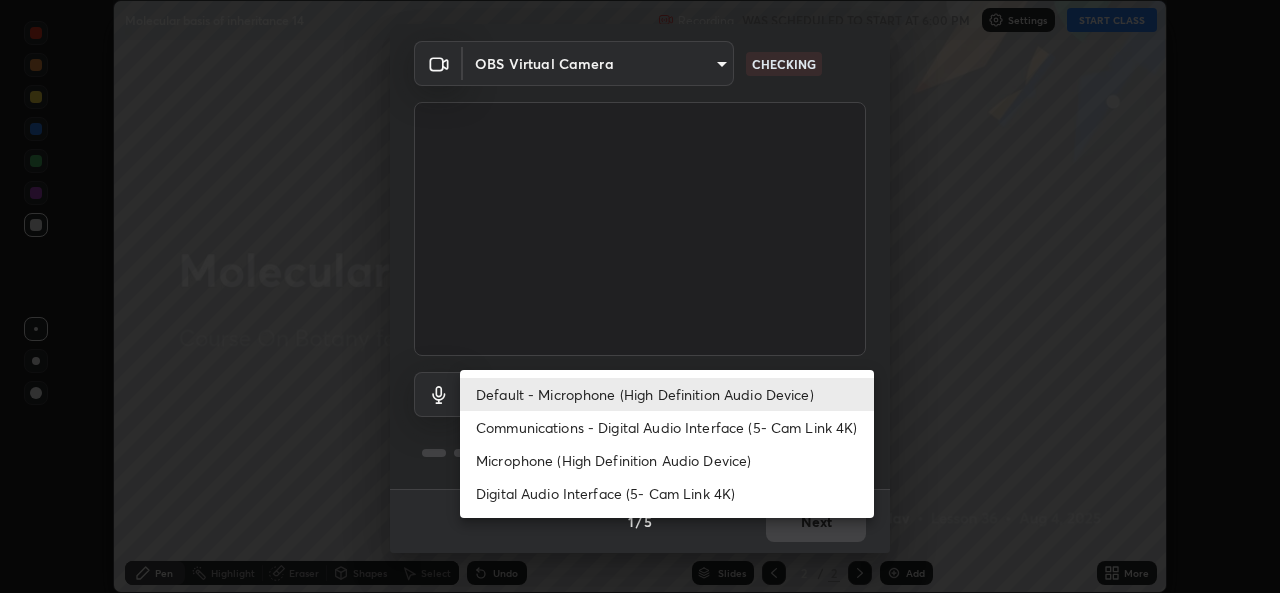 click on "Communications - Digital Audio Interface (5- Cam Link 4K)" at bounding box center [667, 427] 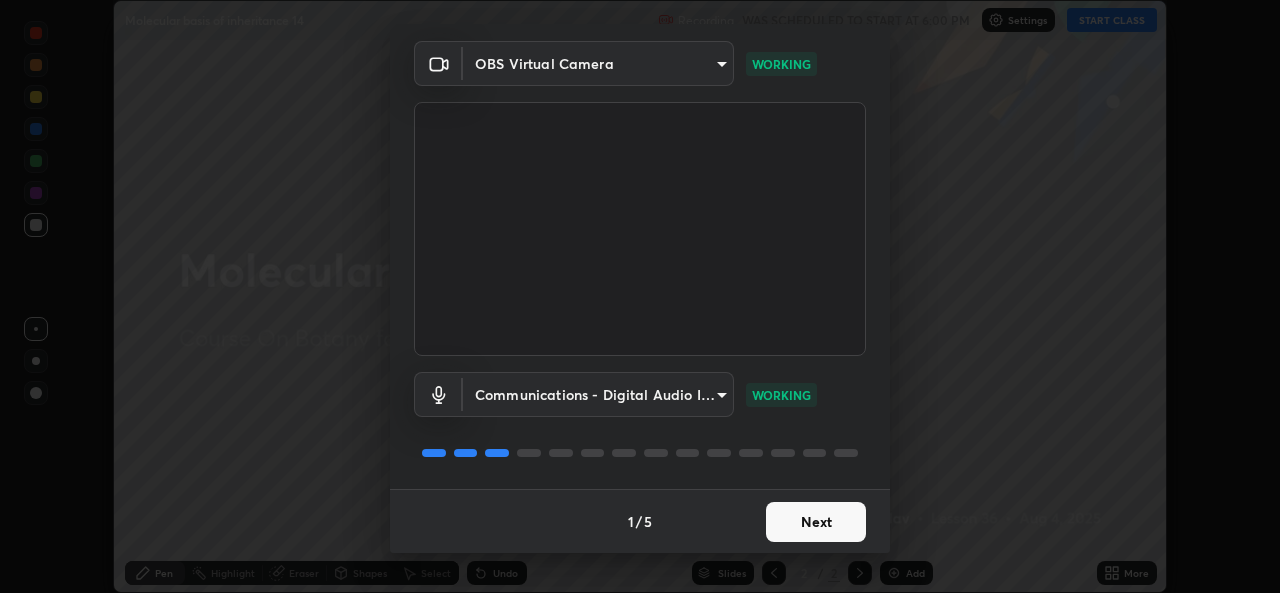 click on "Next" at bounding box center [816, 522] 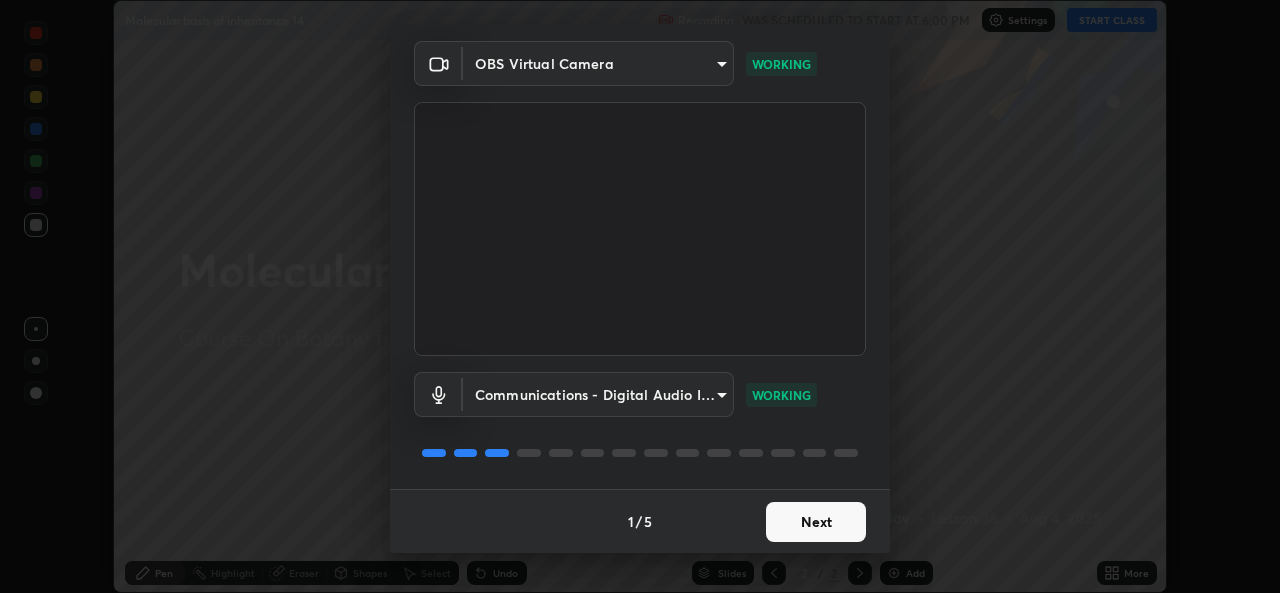 scroll, scrollTop: 0, scrollLeft: 0, axis: both 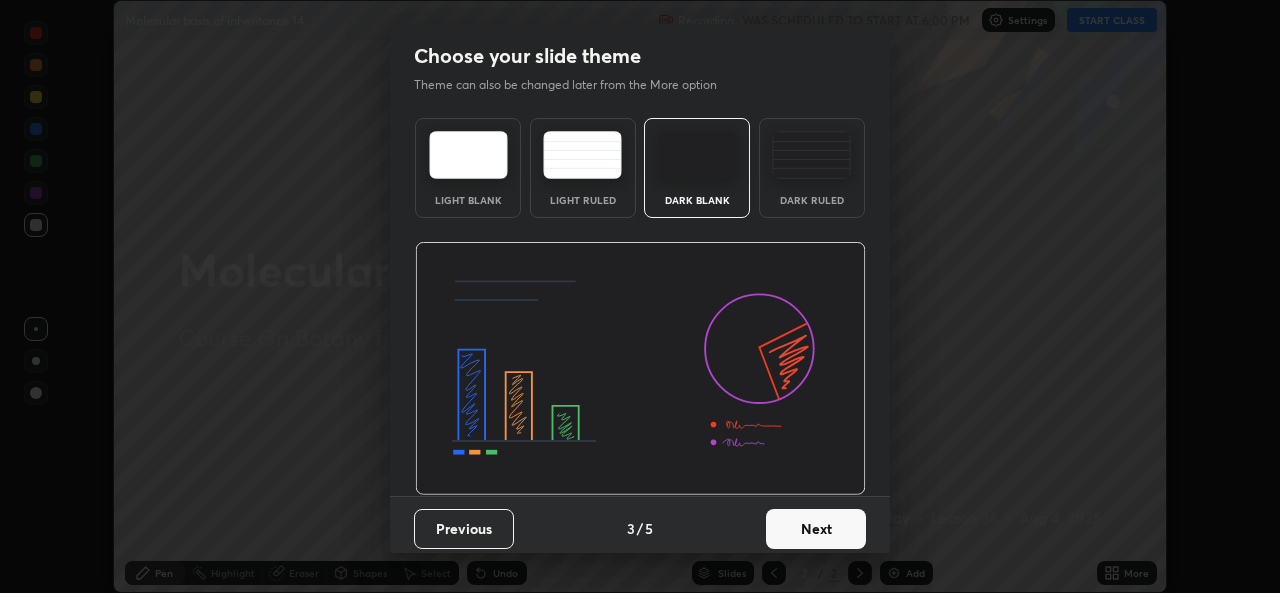 click on "Next" at bounding box center [816, 529] 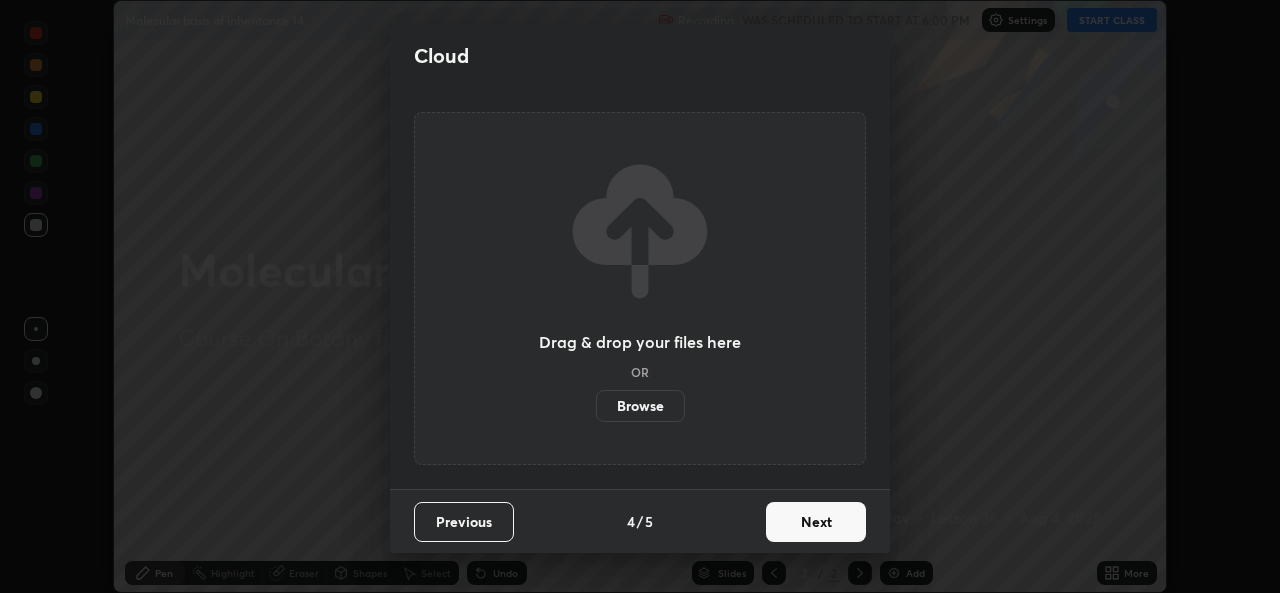 click on "Next" at bounding box center (816, 522) 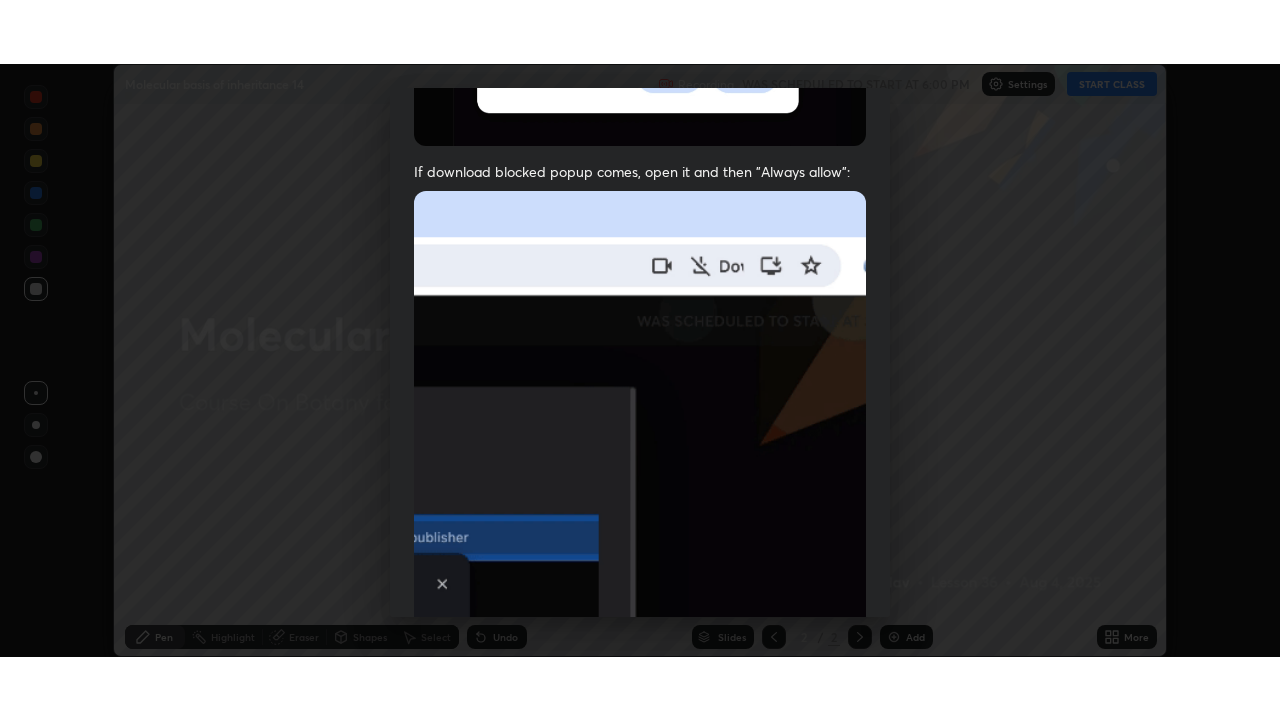 scroll, scrollTop: 471, scrollLeft: 0, axis: vertical 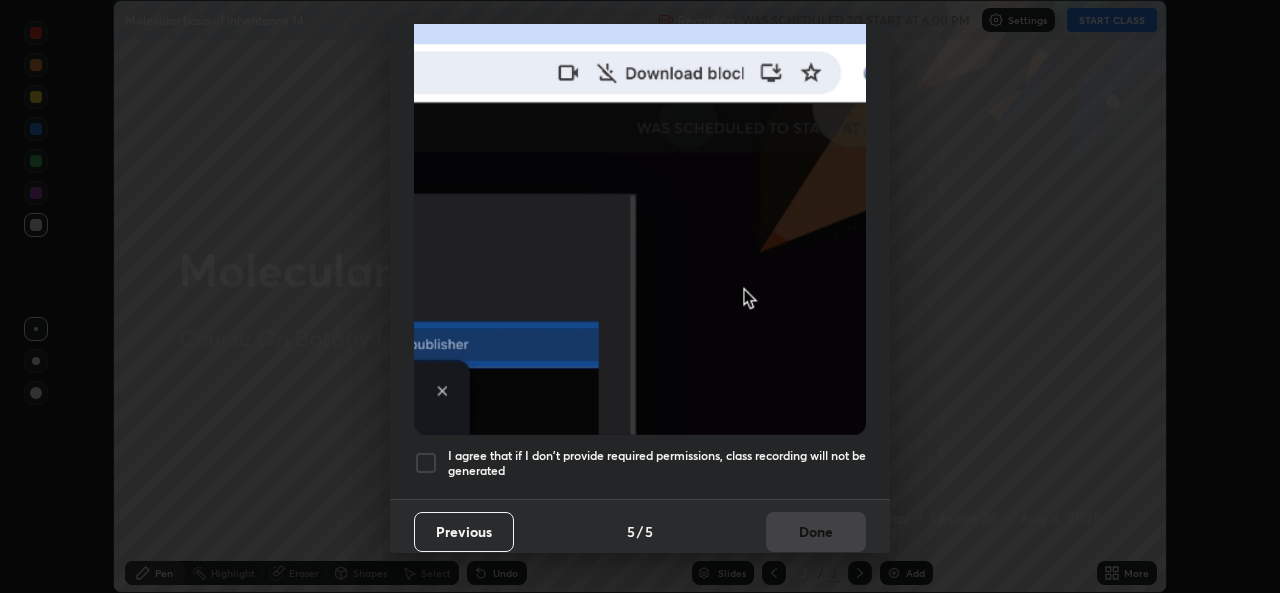 click on "I agree that if I don't provide required permissions, class recording will not be generated" at bounding box center [657, 463] 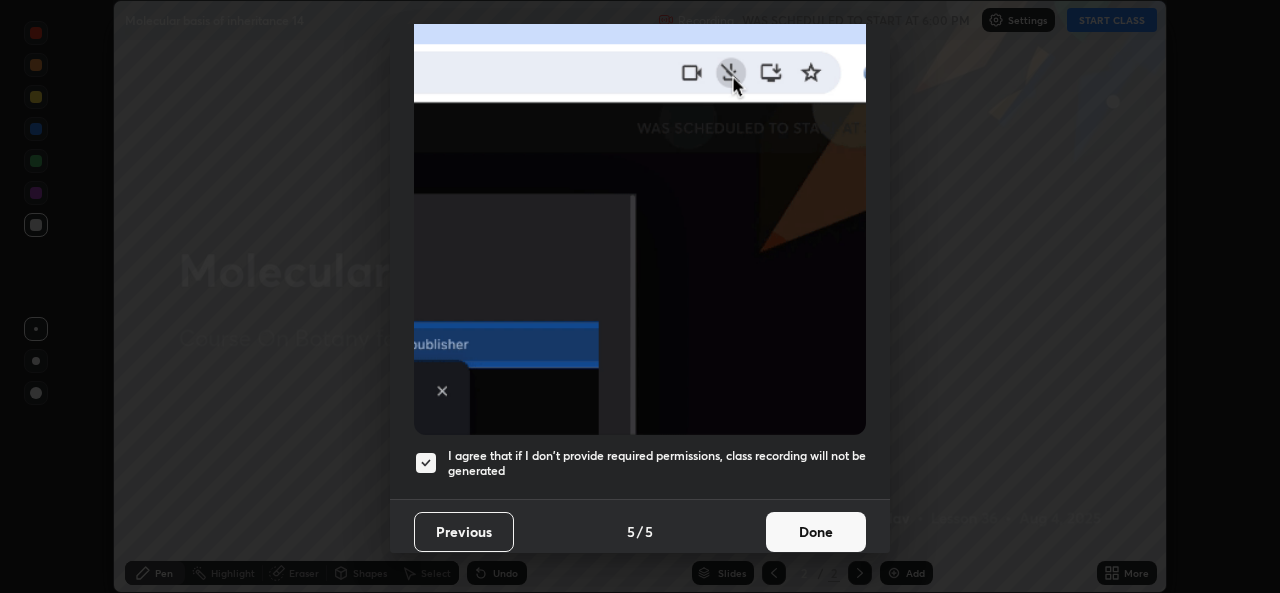 click on "Done" at bounding box center (816, 532) 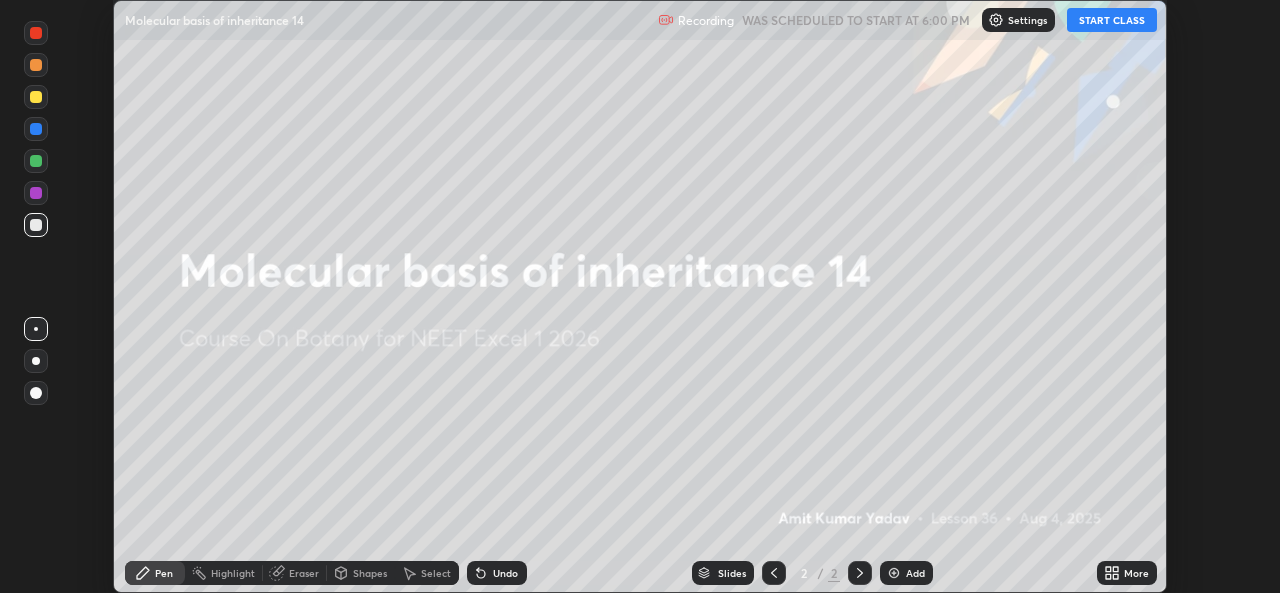 click 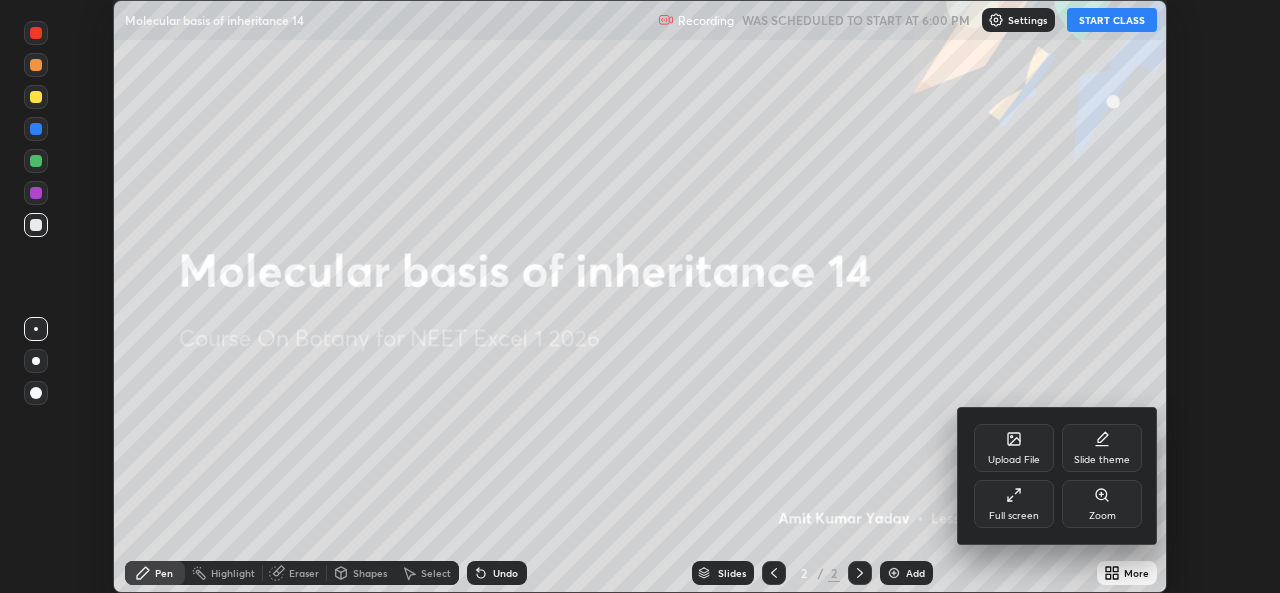 click on "Full screen" at bounding box center (1014, 504) 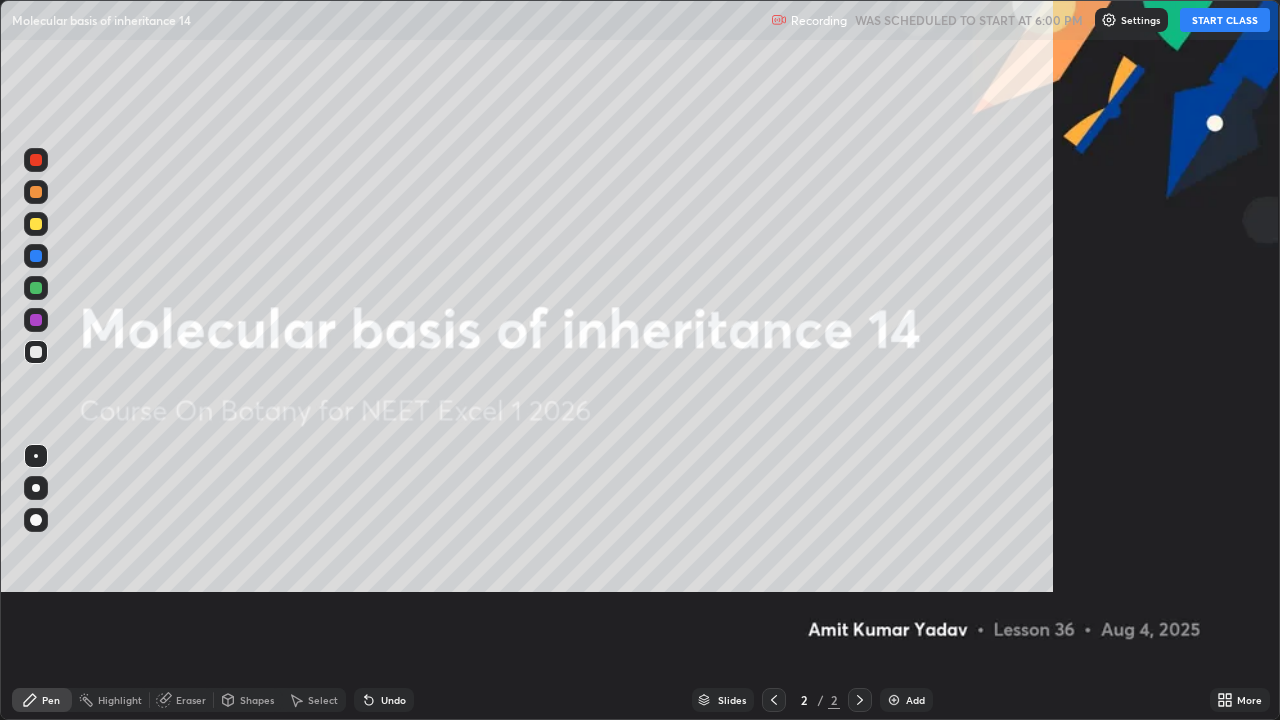 scroll, scrollTop: 99280, scrollLeft: 98720, axis: both 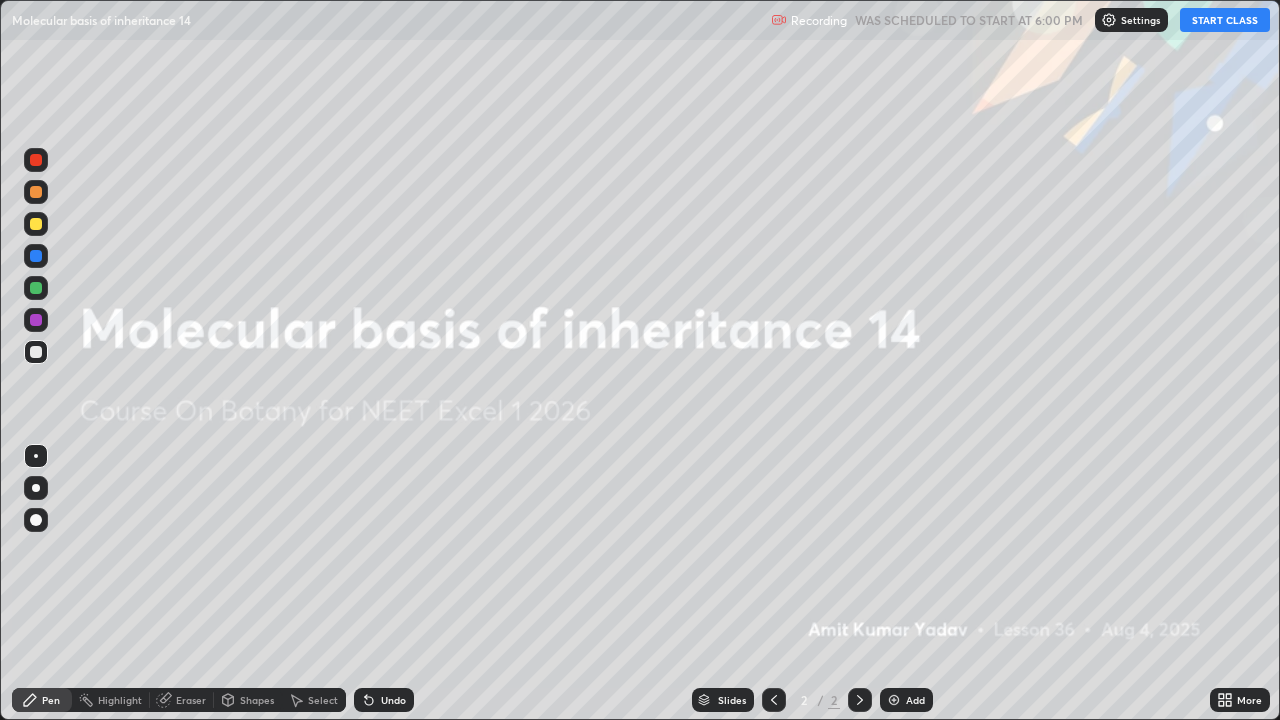 click on "START CLASS" at bounding box center (1225, 20) 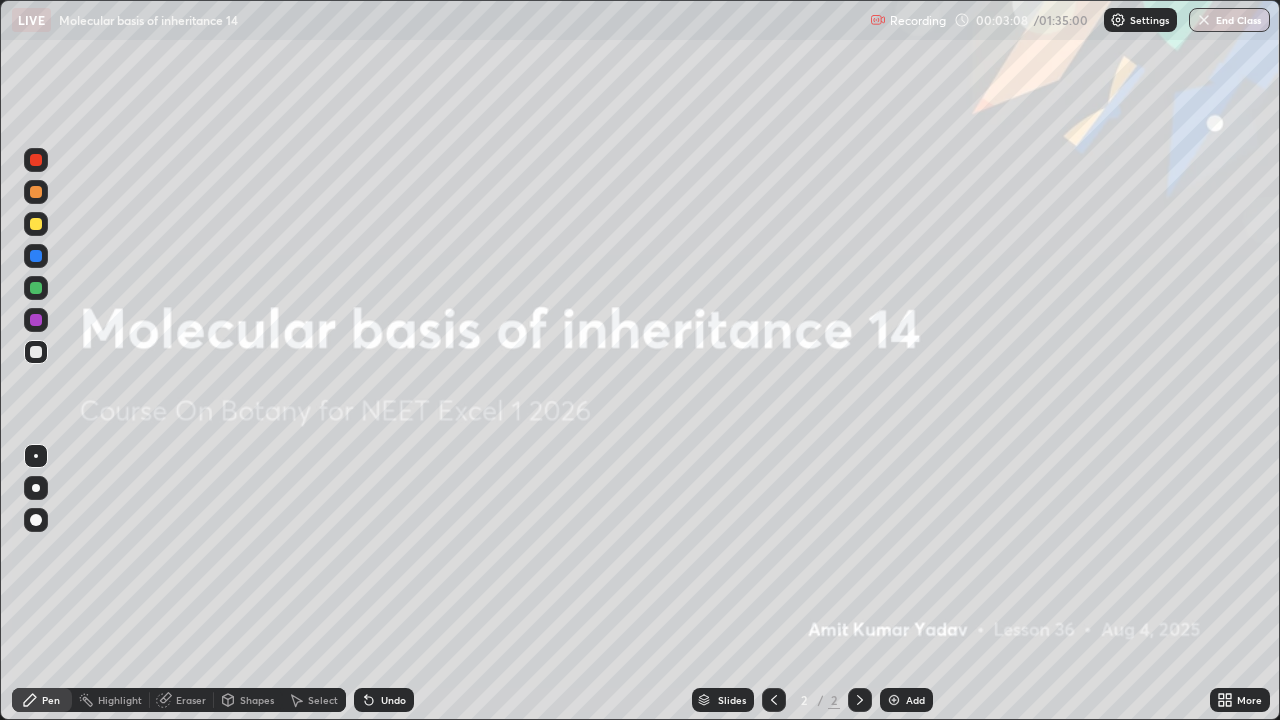 click on "Add" at bounding box center (915, 700) 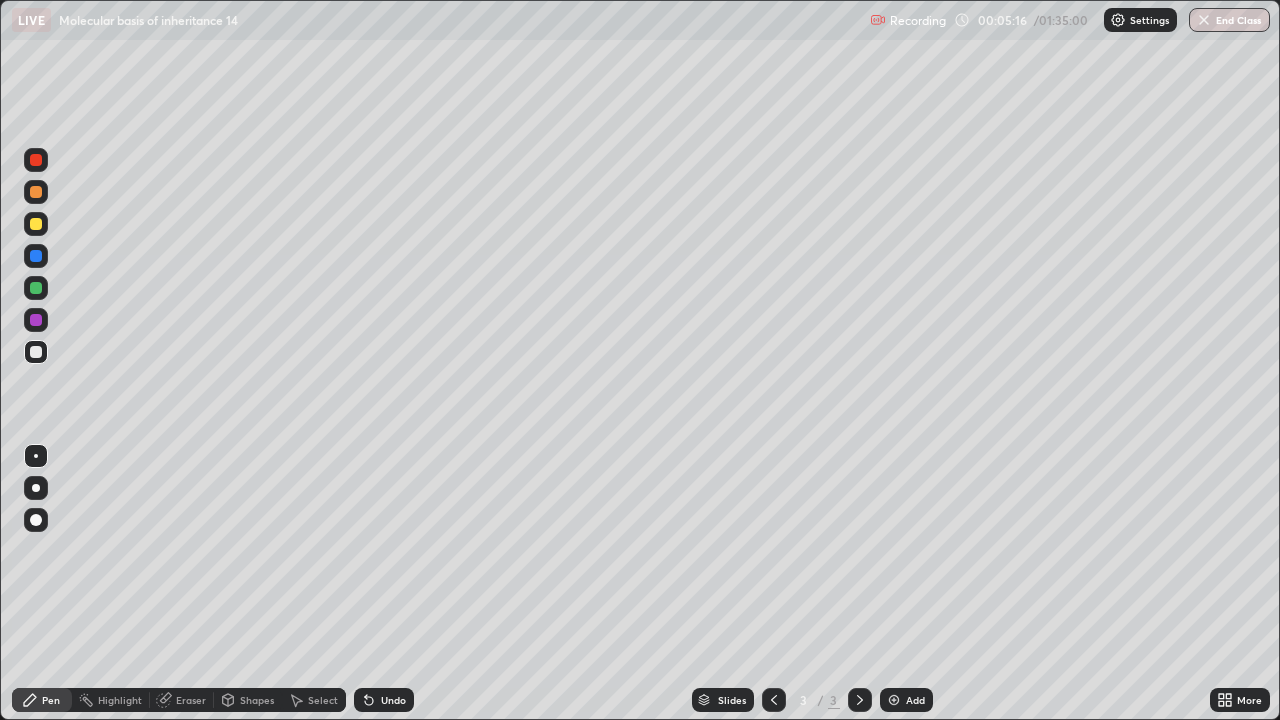 click at bounding box center [36, 288] 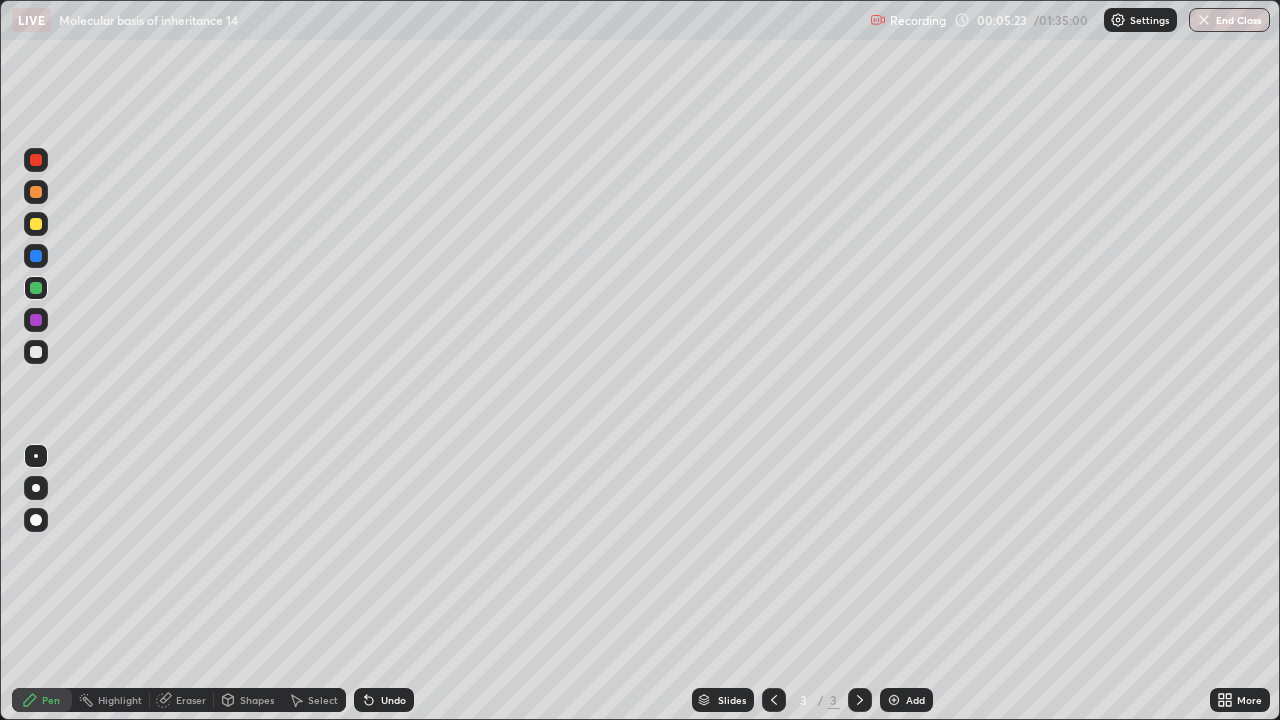 click at bounding box center (36, 352) 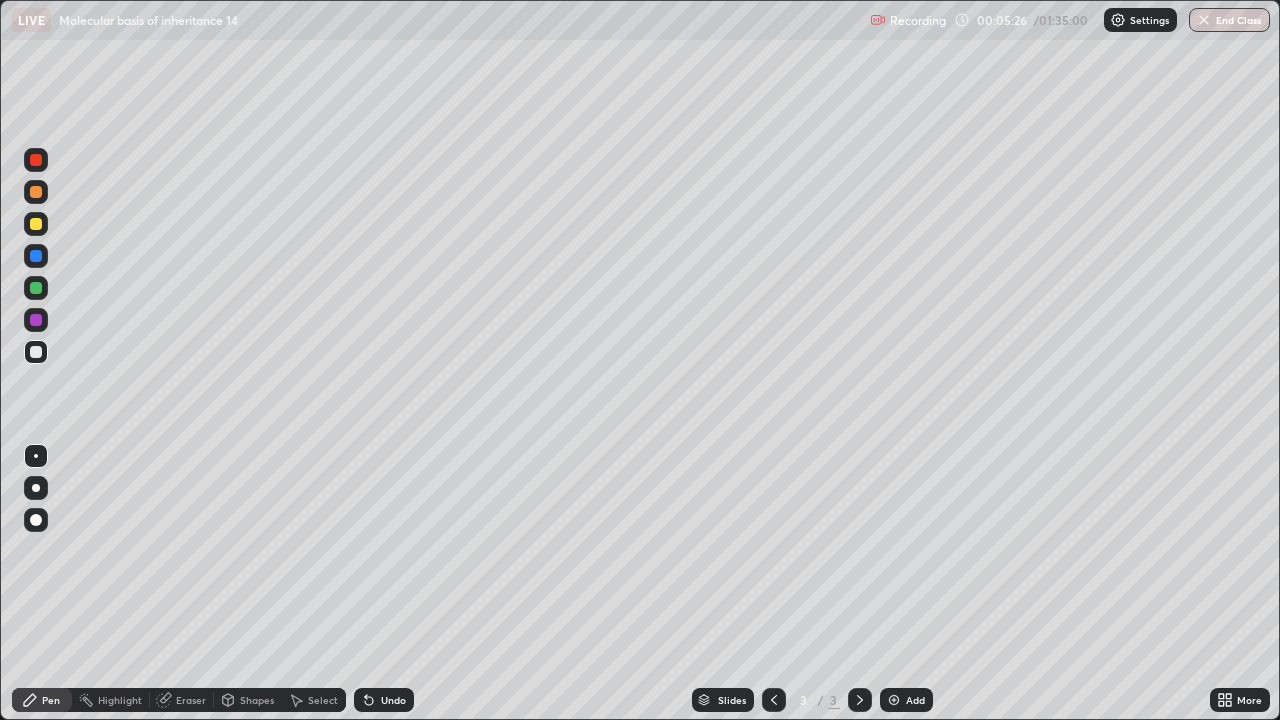 click at bounding box center (36, 256) 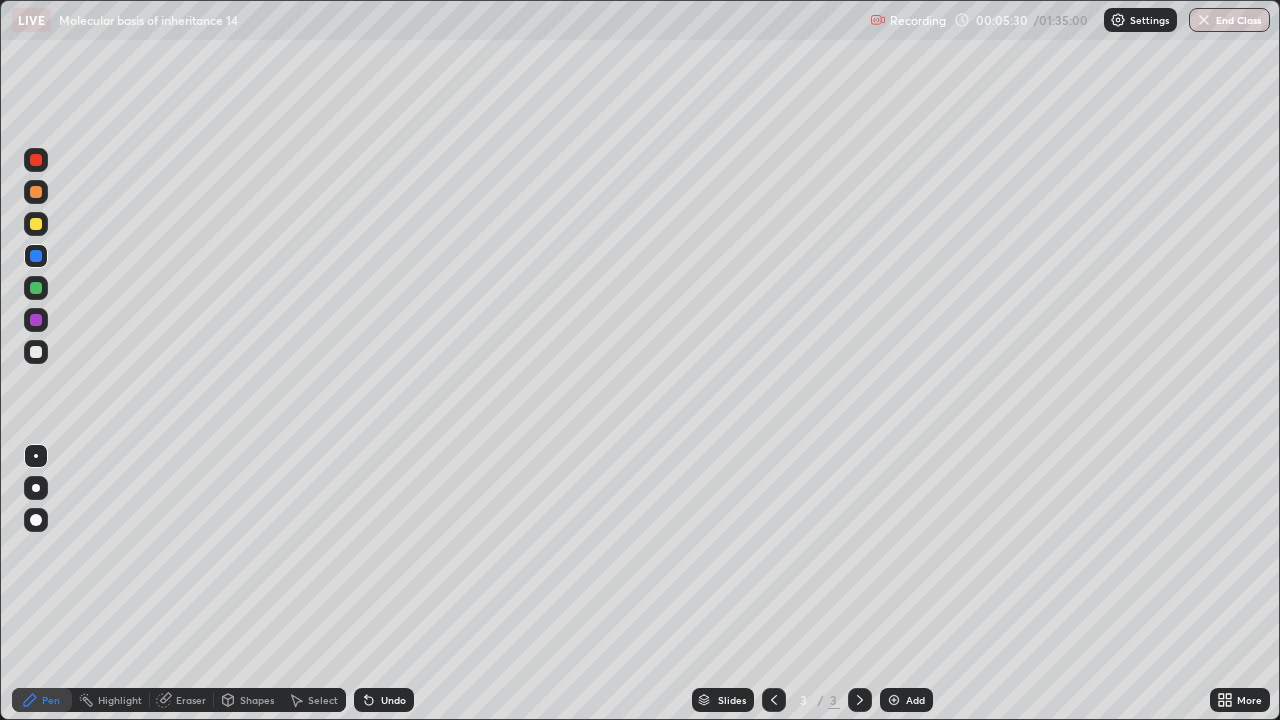click at bounding box center (36, 352) 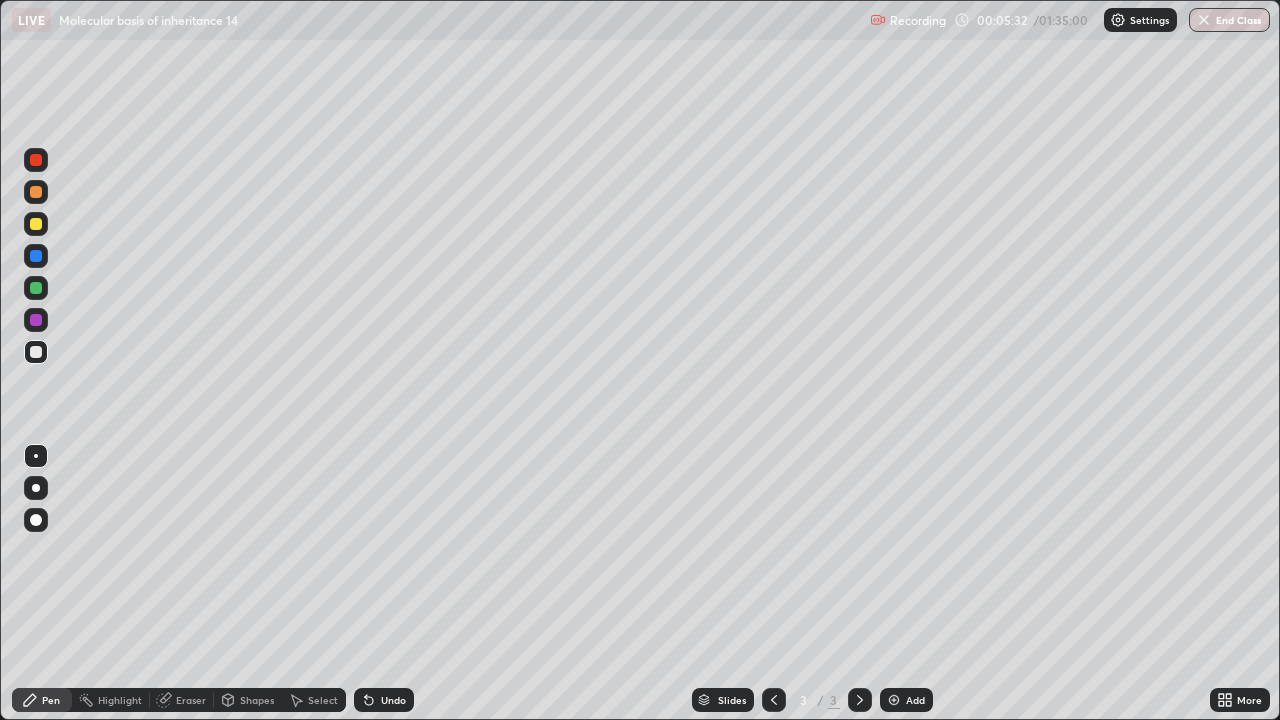 click at bounding box center (36, 224) 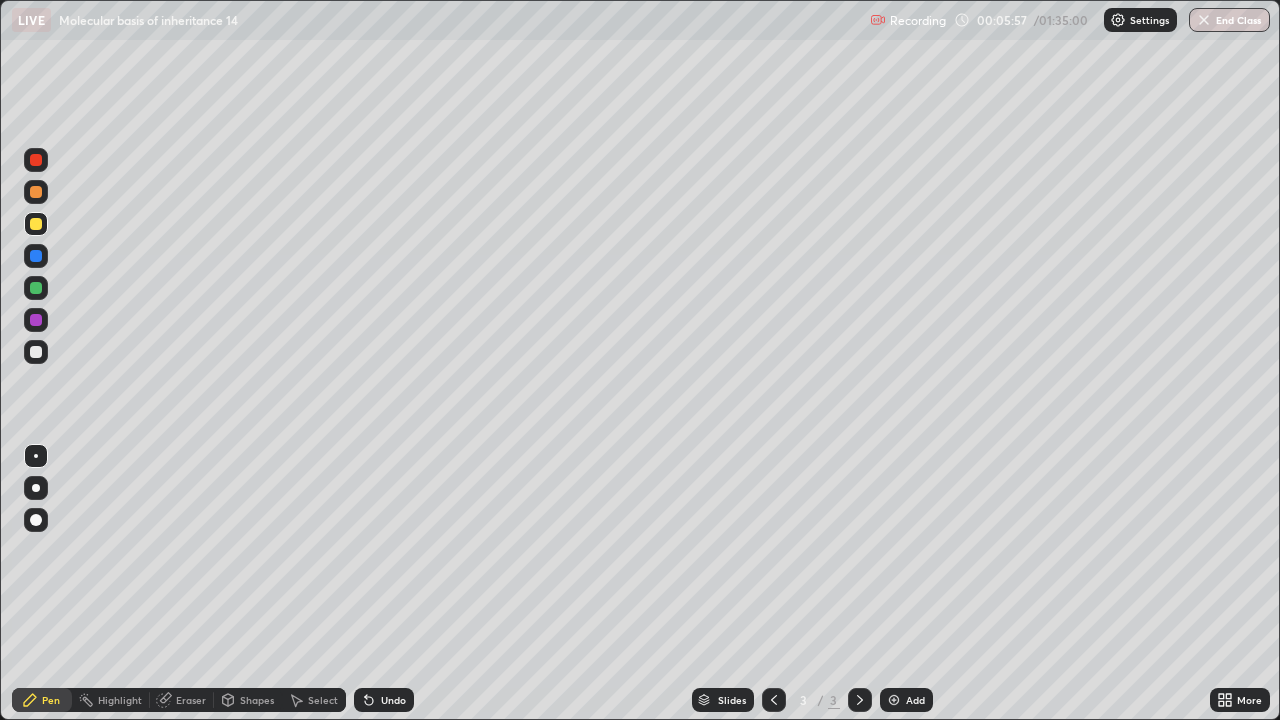 click at bounding box center [36, 352] 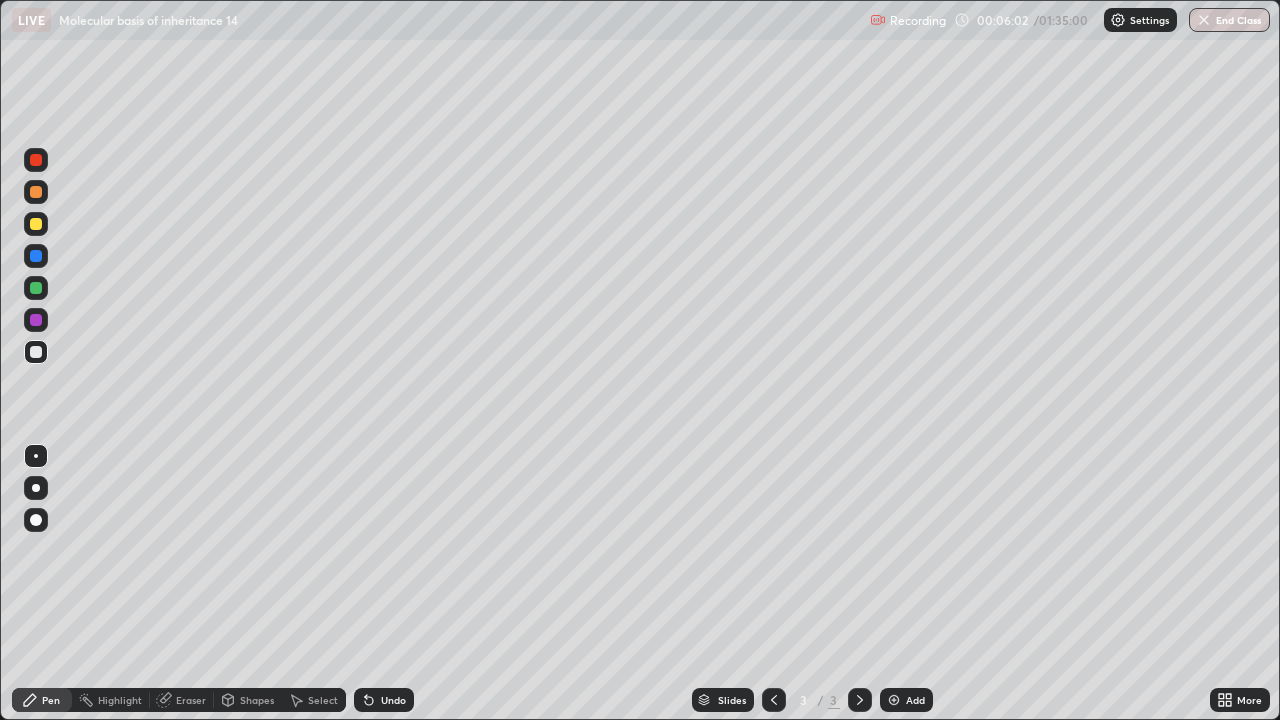 click at bounding box center [36, 224] 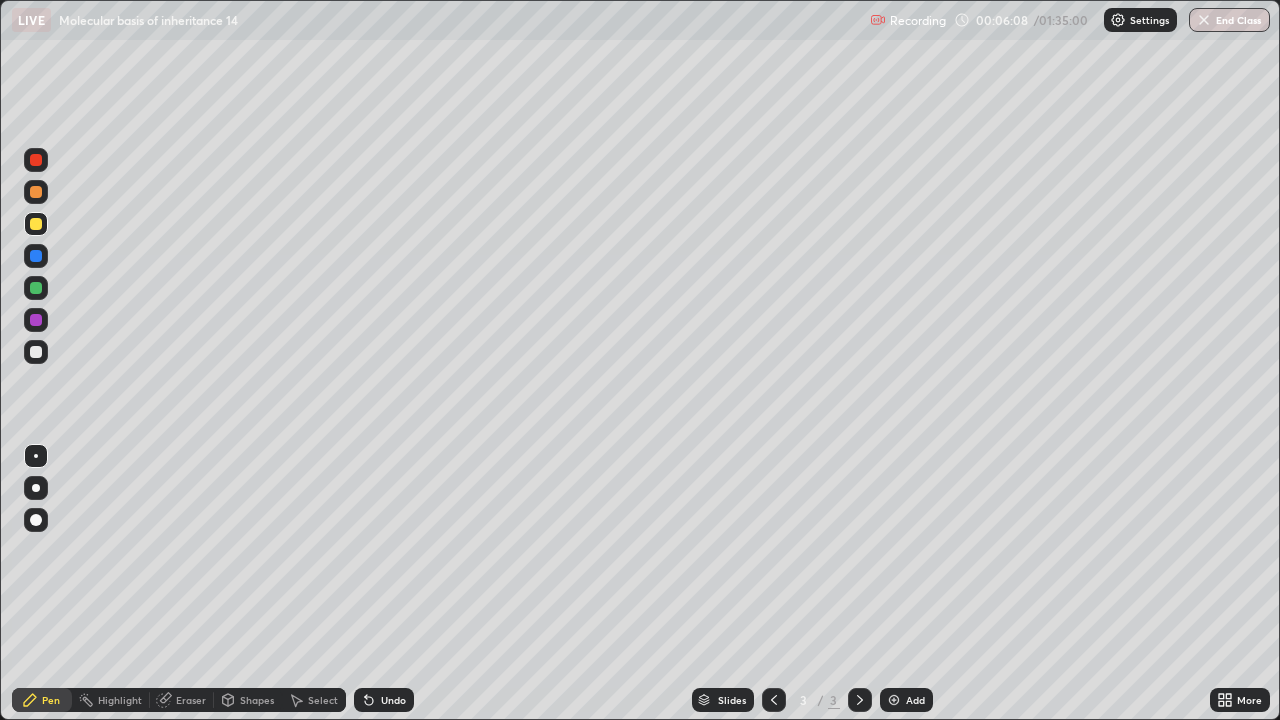 click at bounding box center (36, 224) 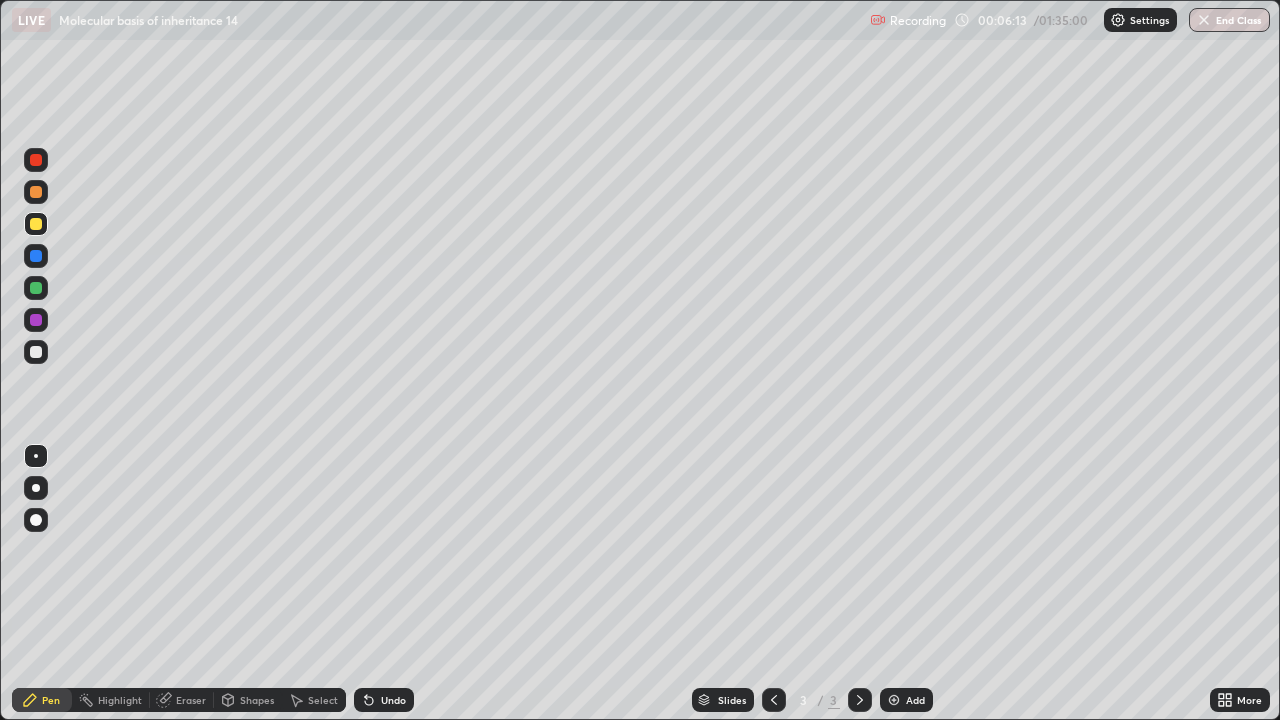 click at bounding box center [36, 352] 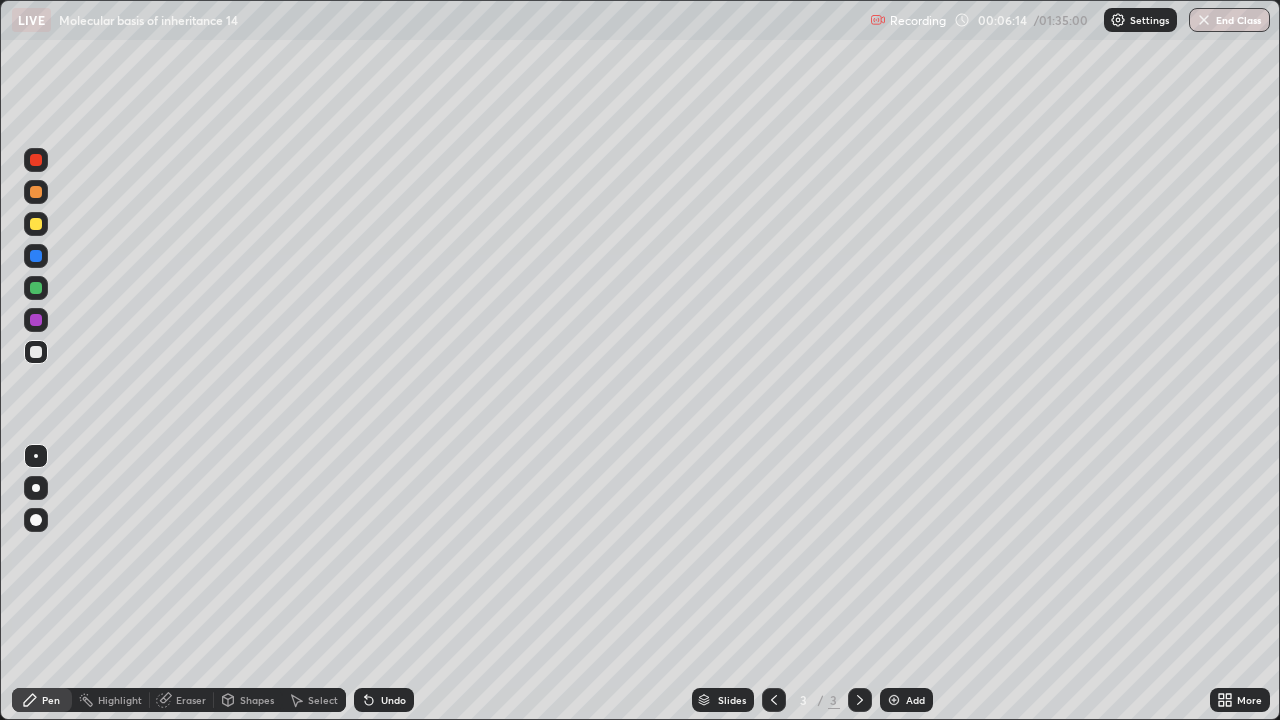click at bounding box center [36, 288] 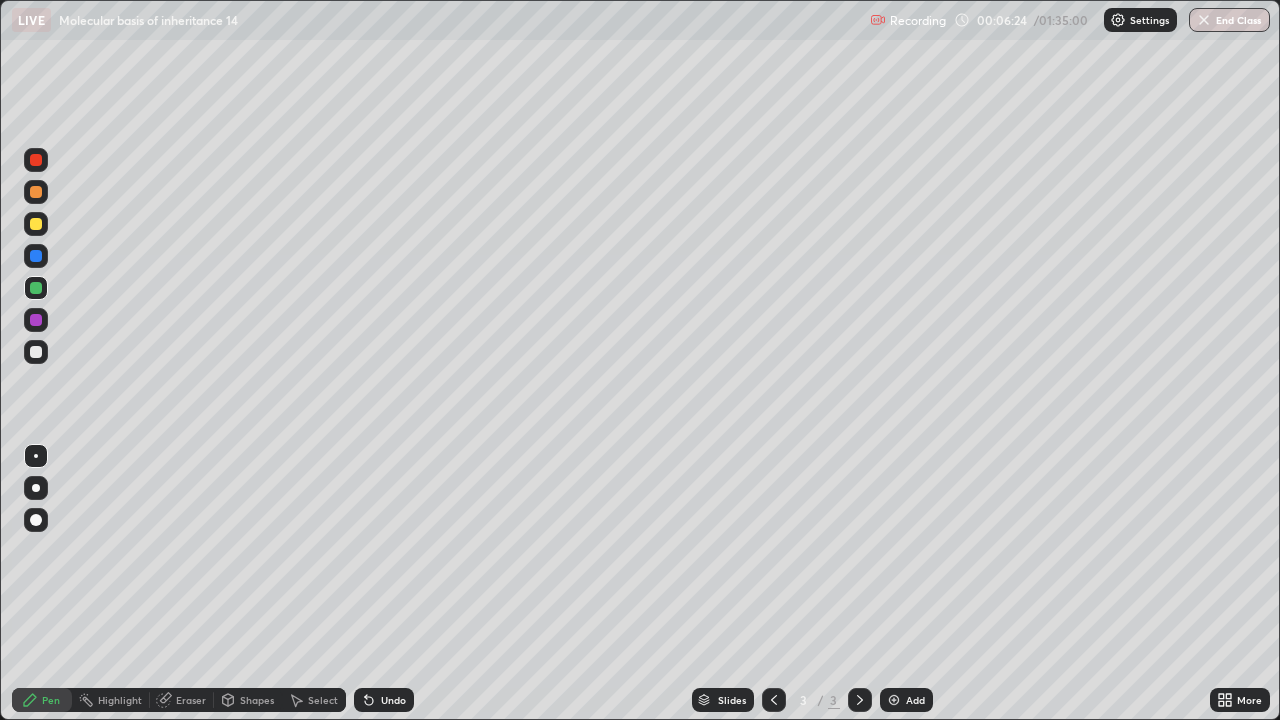 click at bounding box center [36, 352] 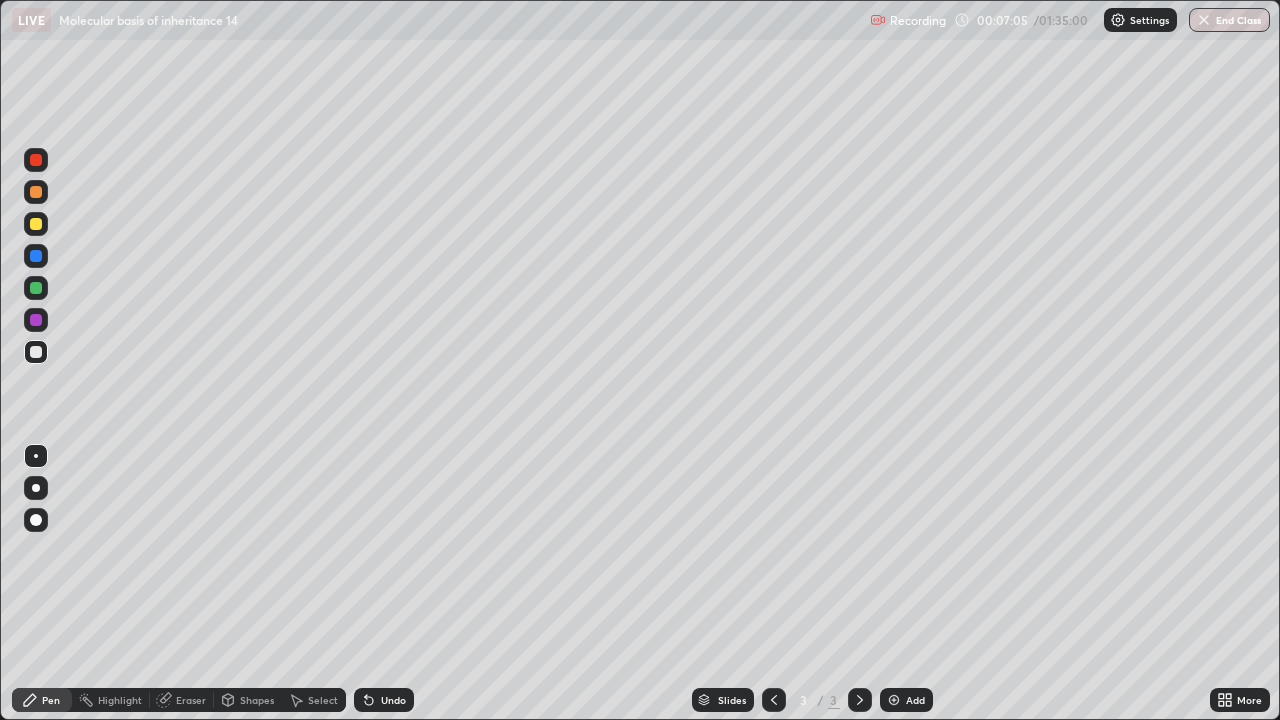 click on "Add" at bounding box center (915, 700) 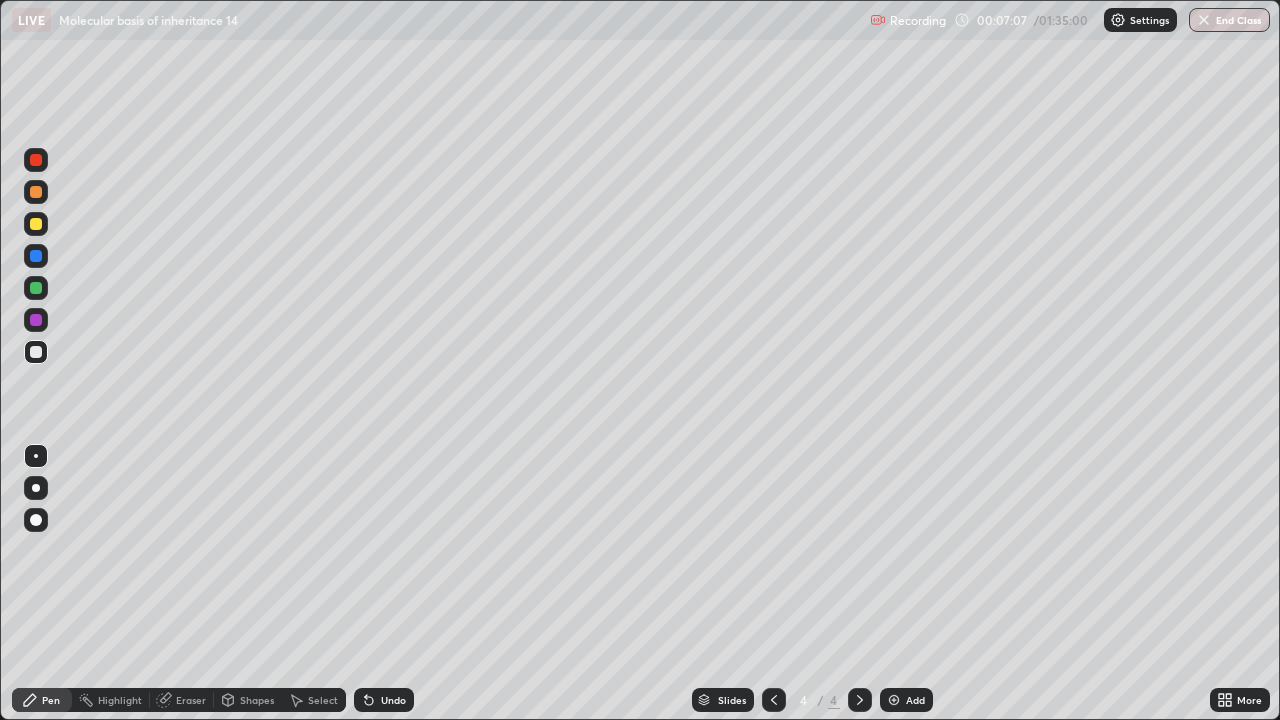 click at bounding box center [36, 352] 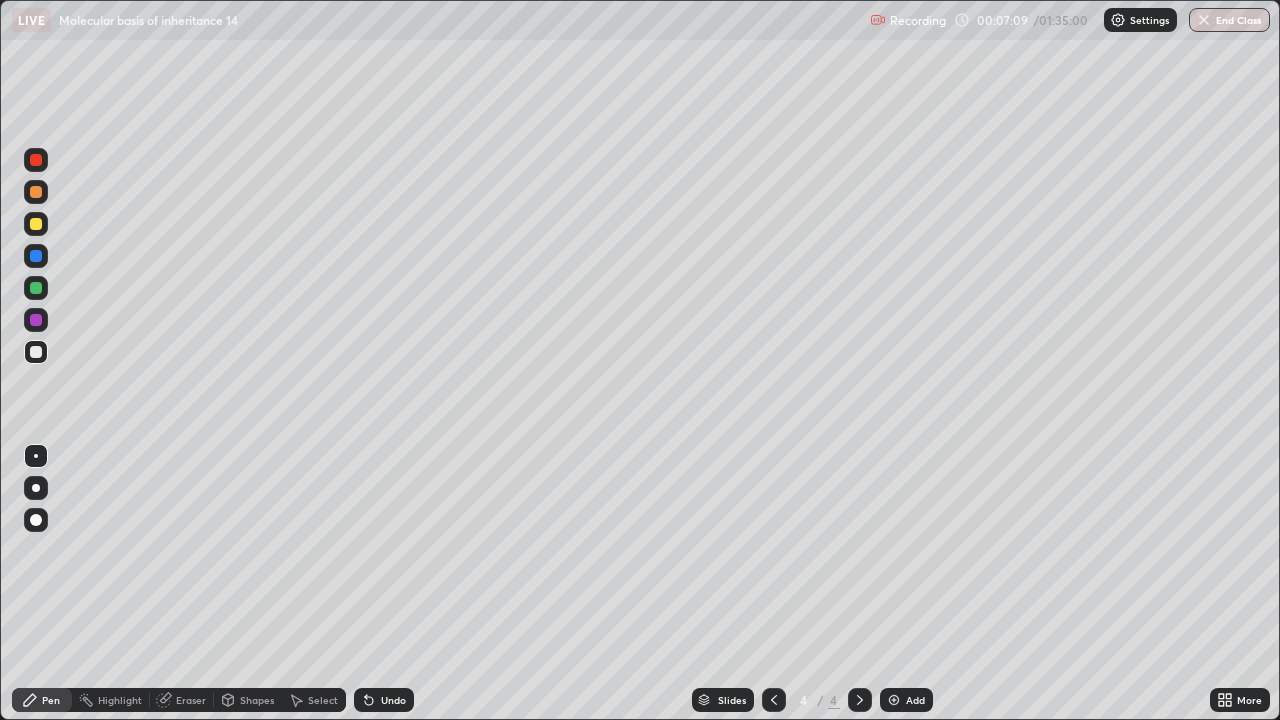 click at bounding box center [36, 320] 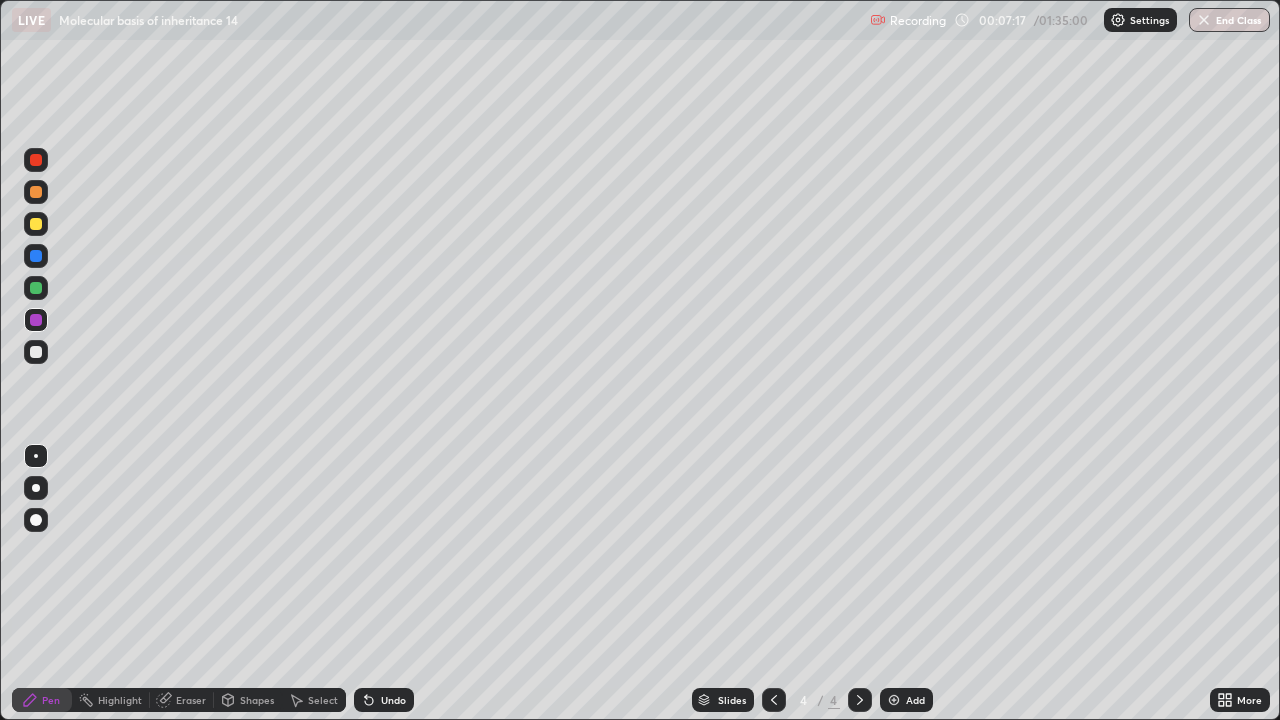 click at bounding box center (36, 352) 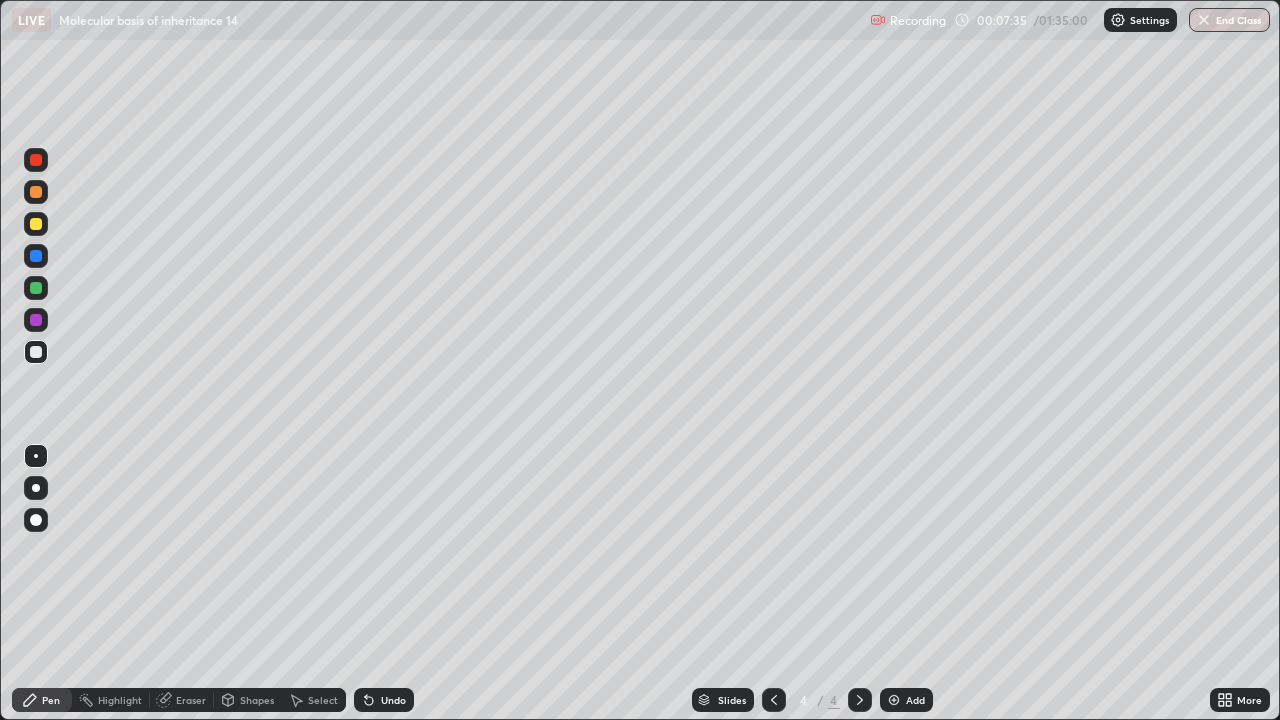 click at bounding box center [36, 288] 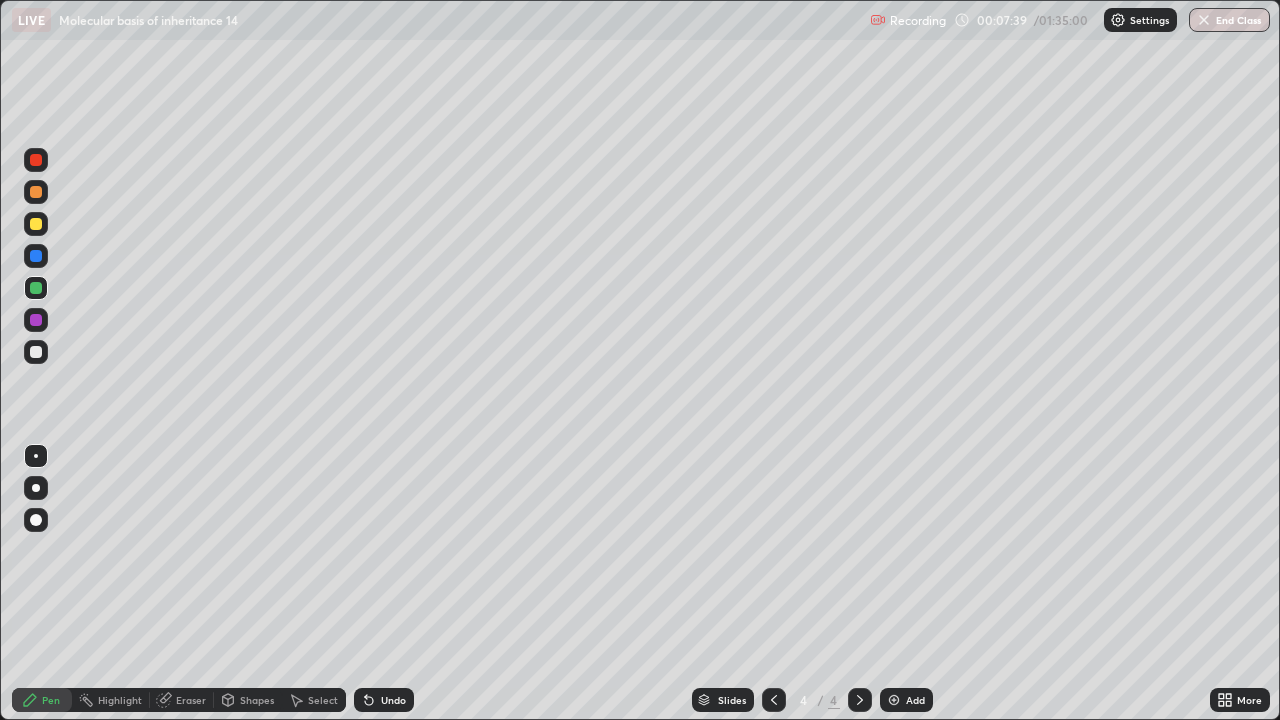 click at bounding box center [36, 352] 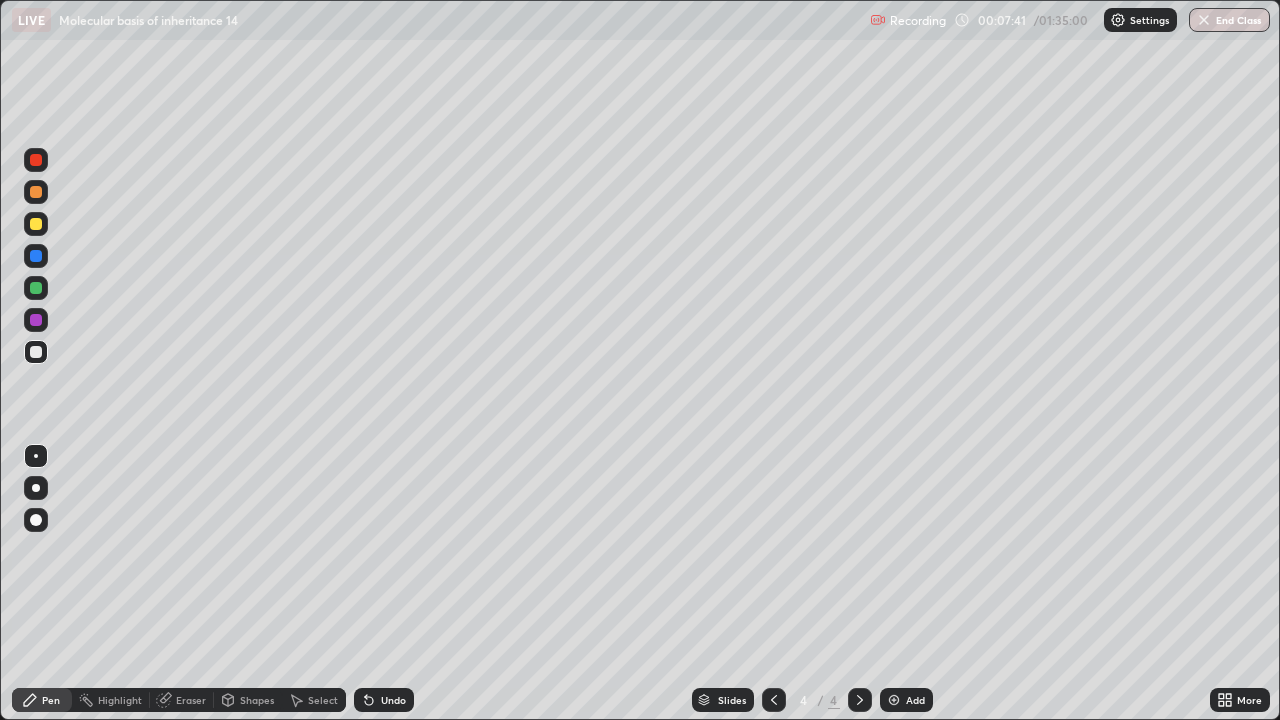 click at bounding box center (36, 256) 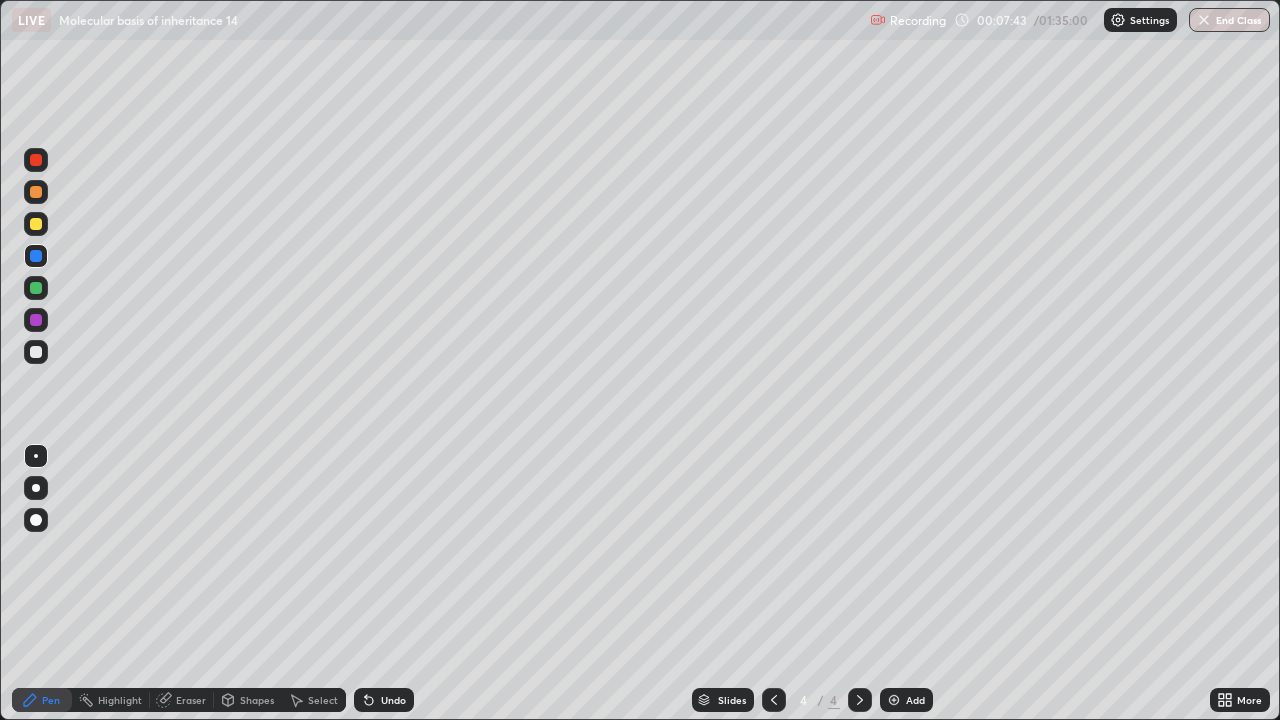 click at bounding box center (36, 352) 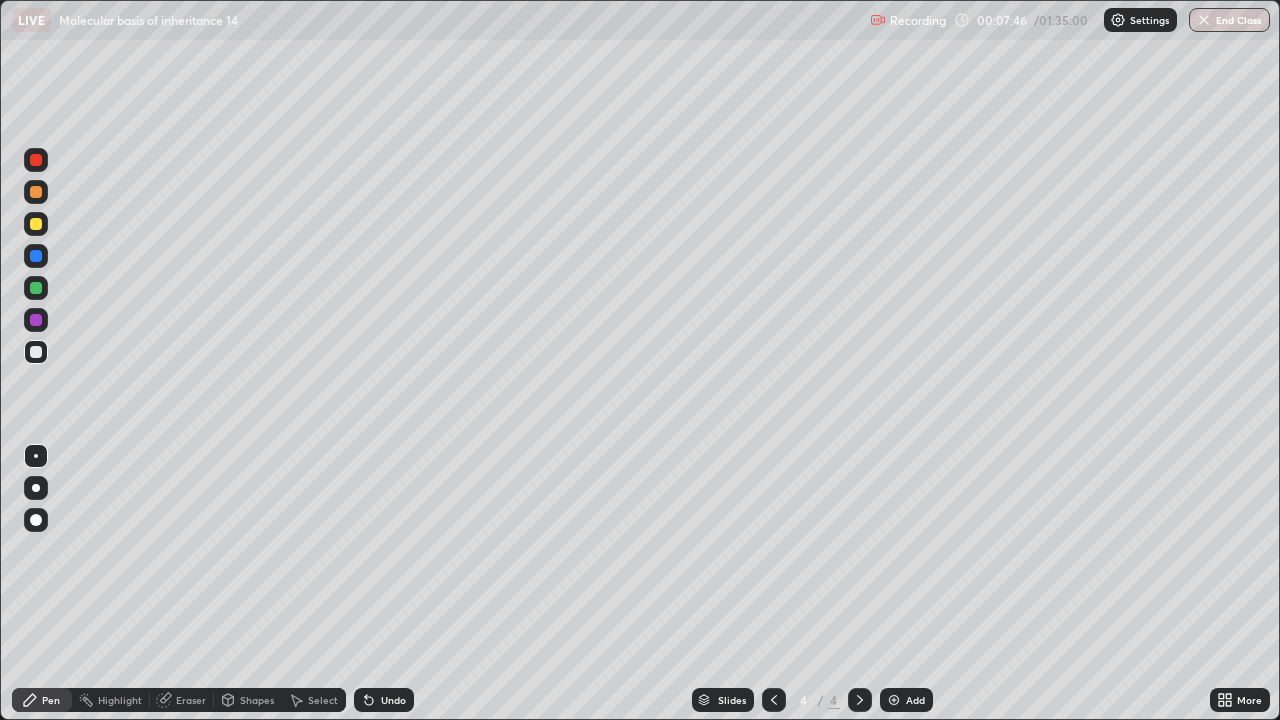 click at bounding box center [36, 224] 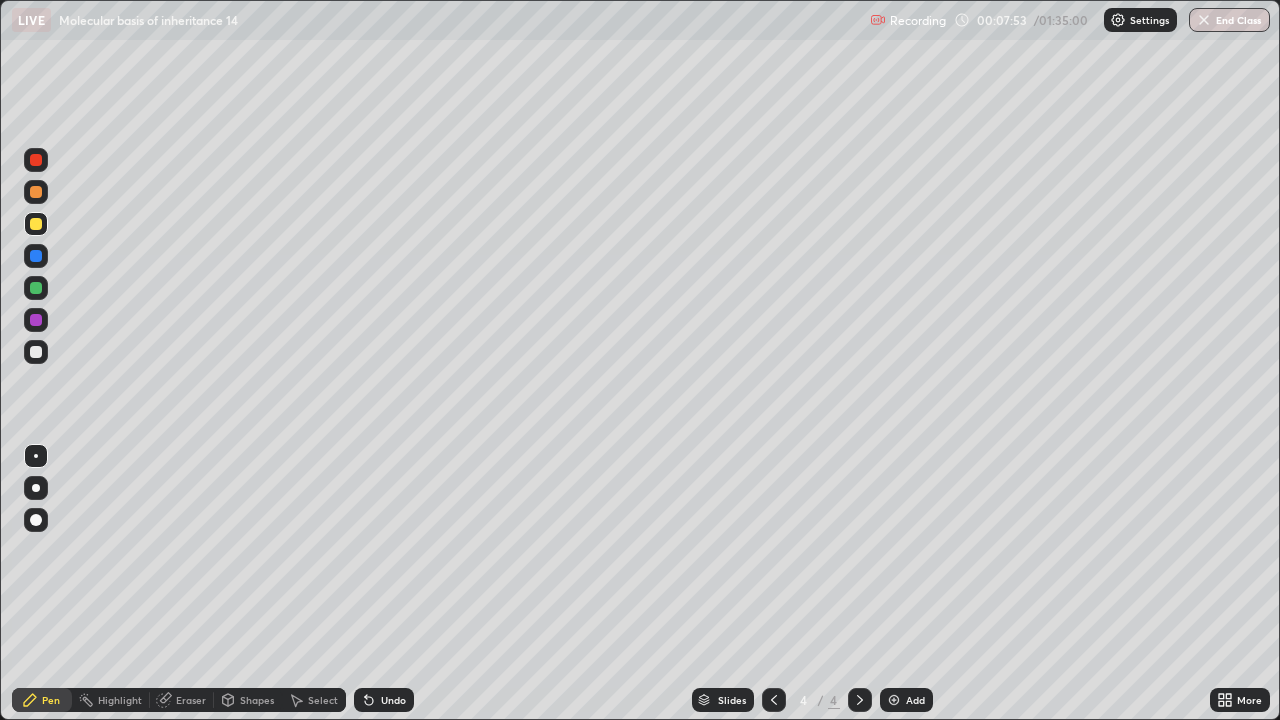 click at bounding box center [36, 320] 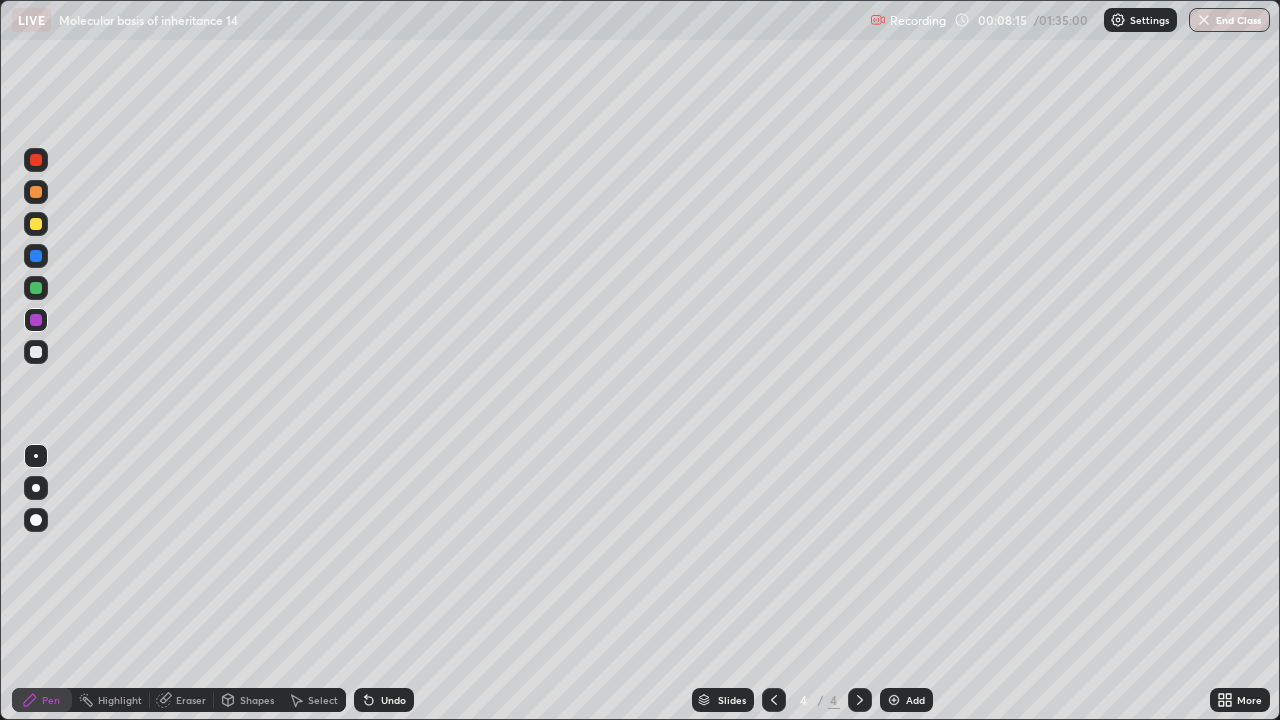 click at bounding box center [36, 224] 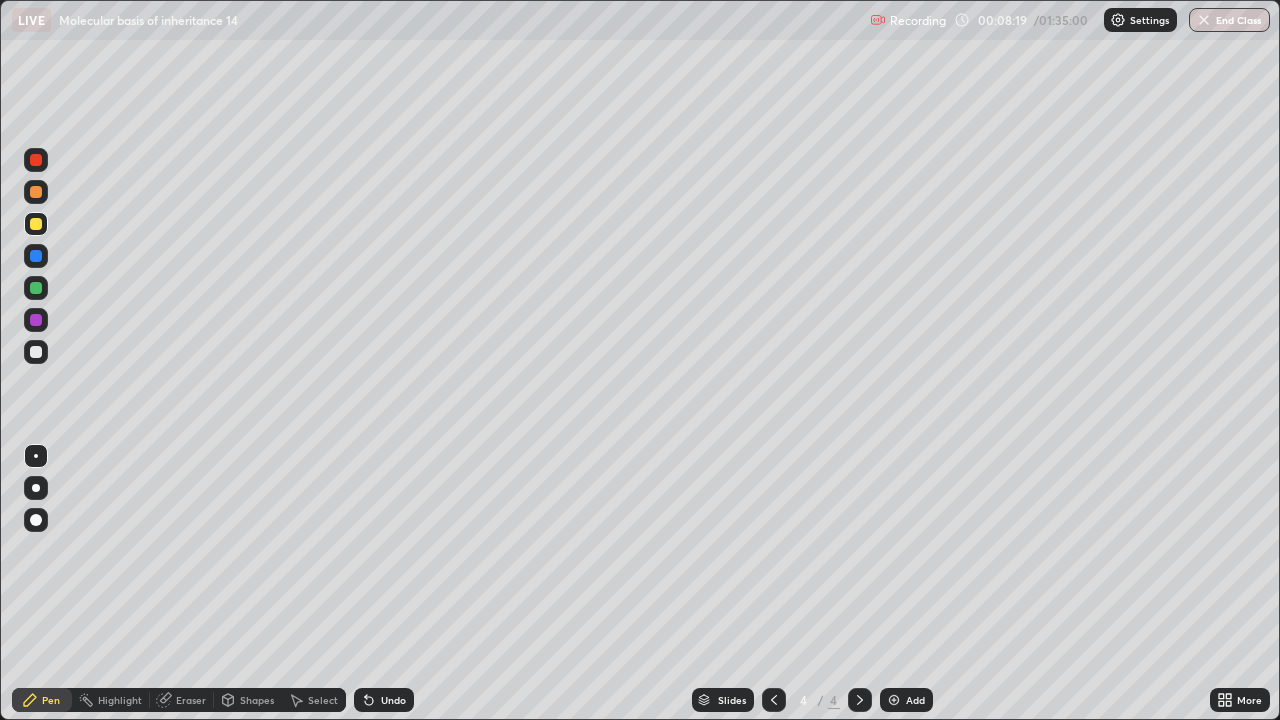 click at bounding box center [36, 320] 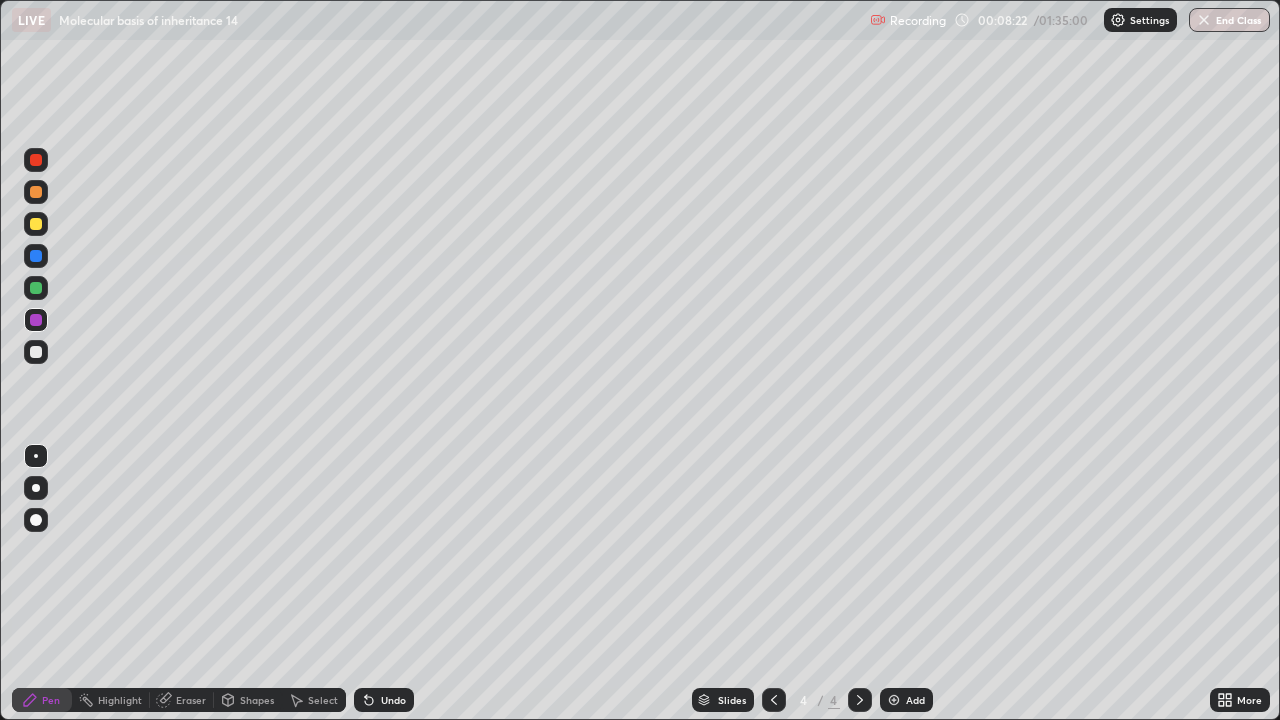 click at bounding box center [36, 352] 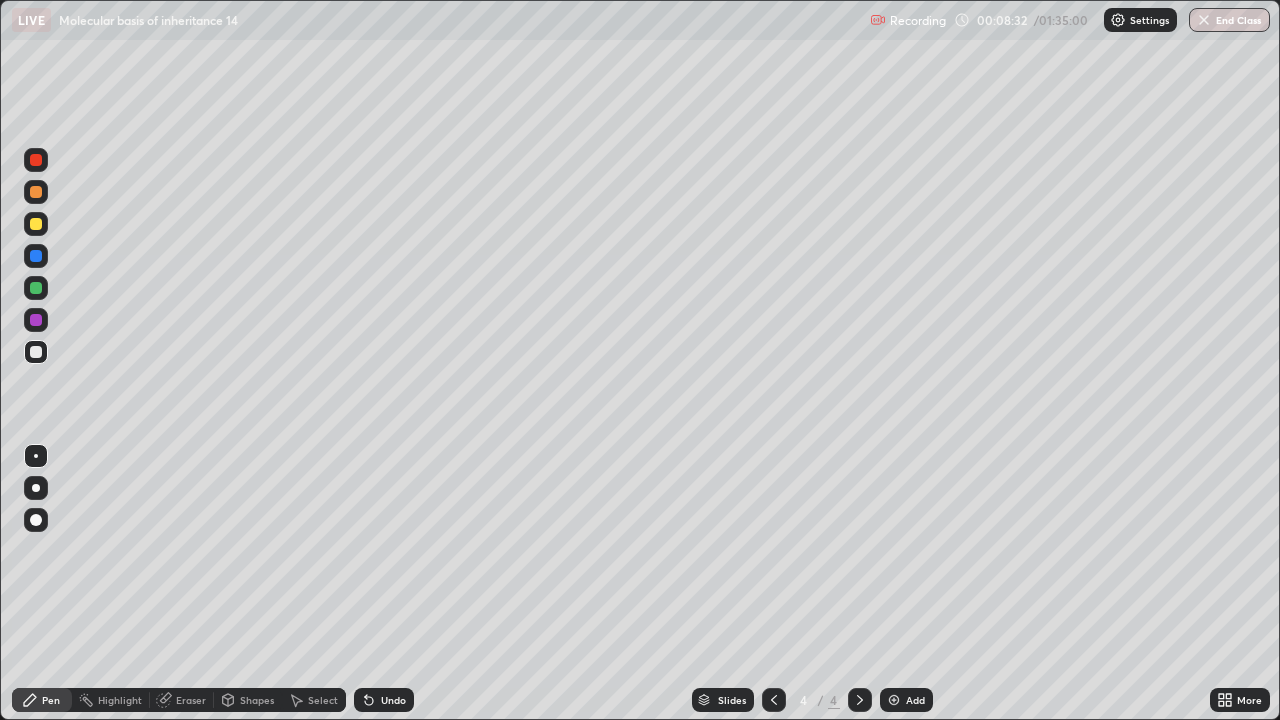 click at bounding box center [36, 288] 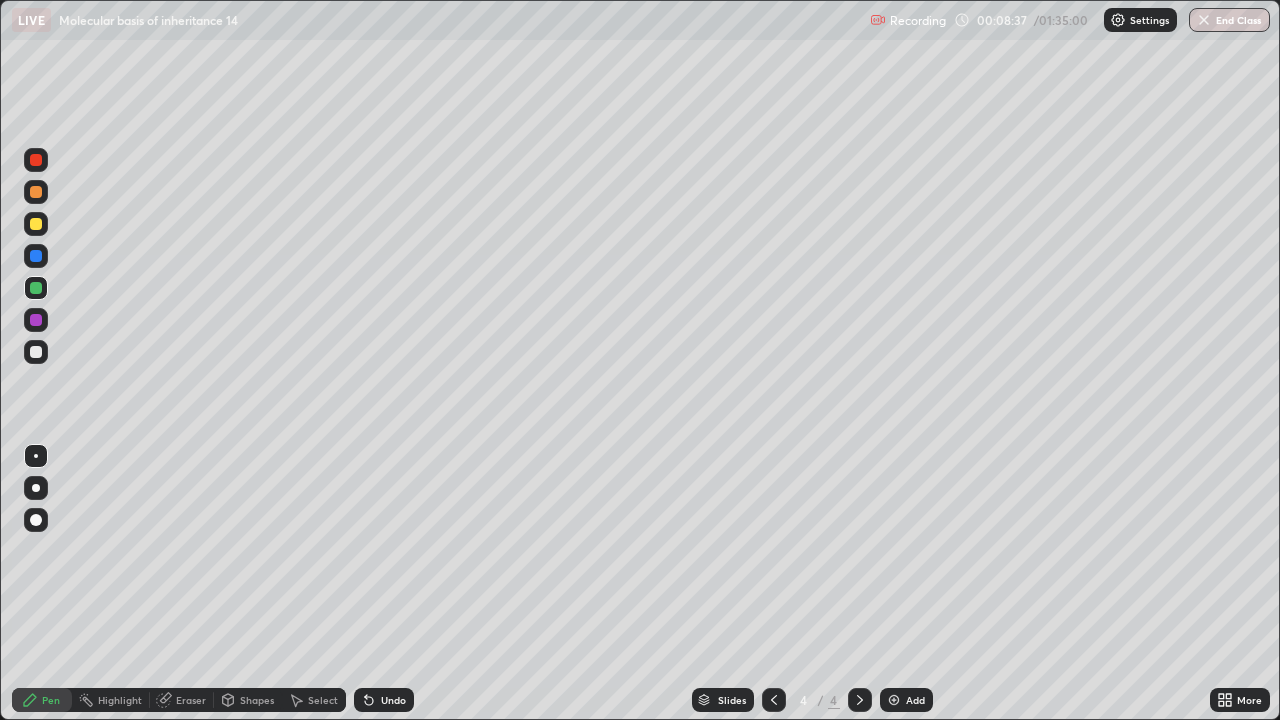 click at bounding box center [36, 352] 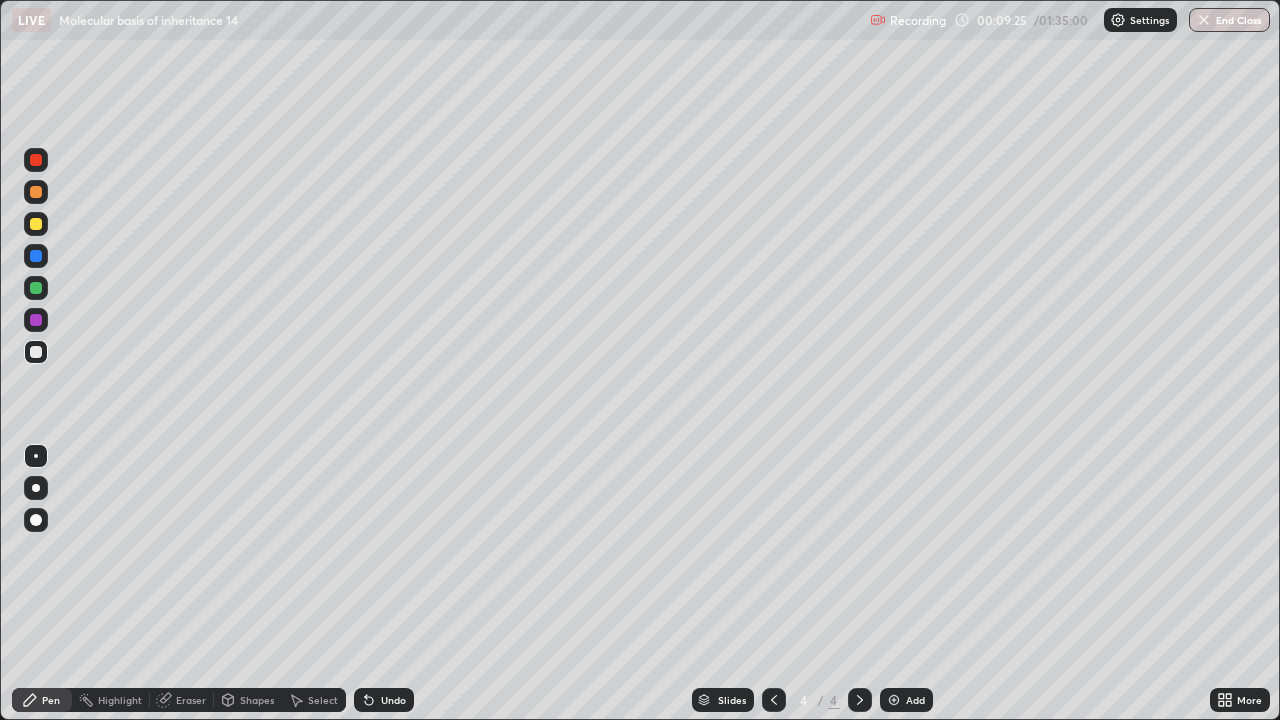 click at bounding box center (894, 700) 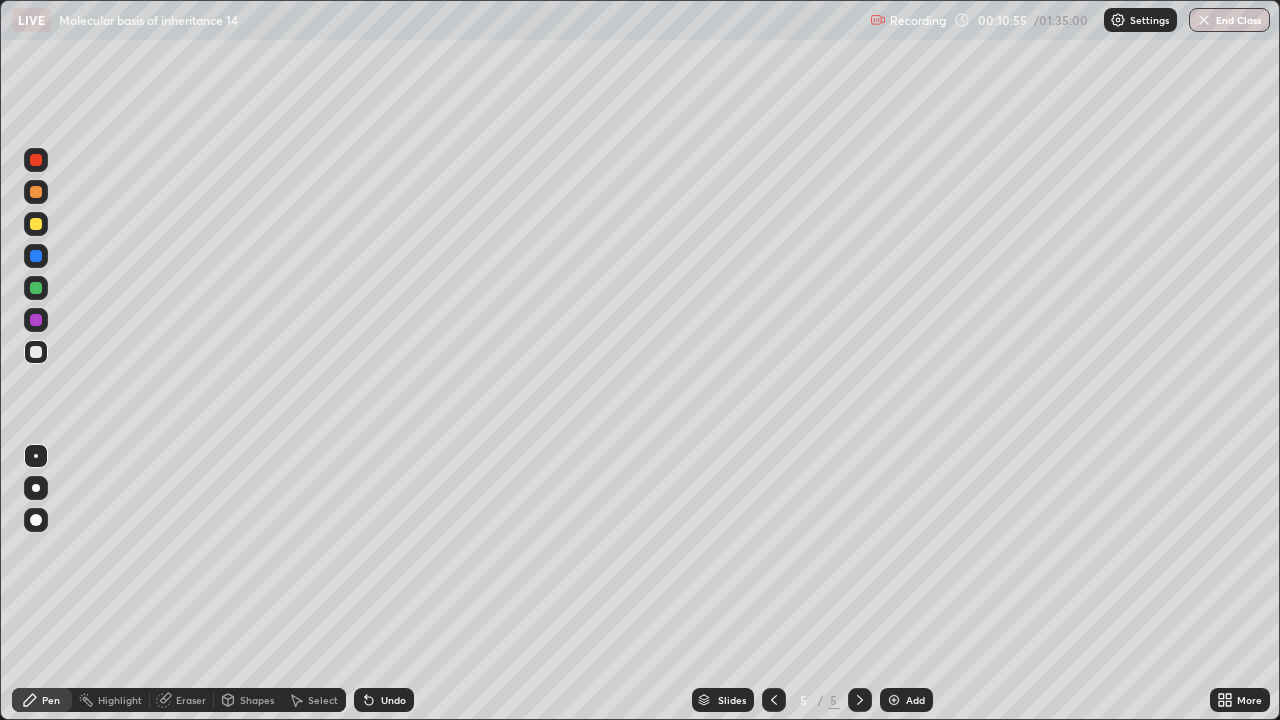click on "Eraser" at bounding box center (191, 700) 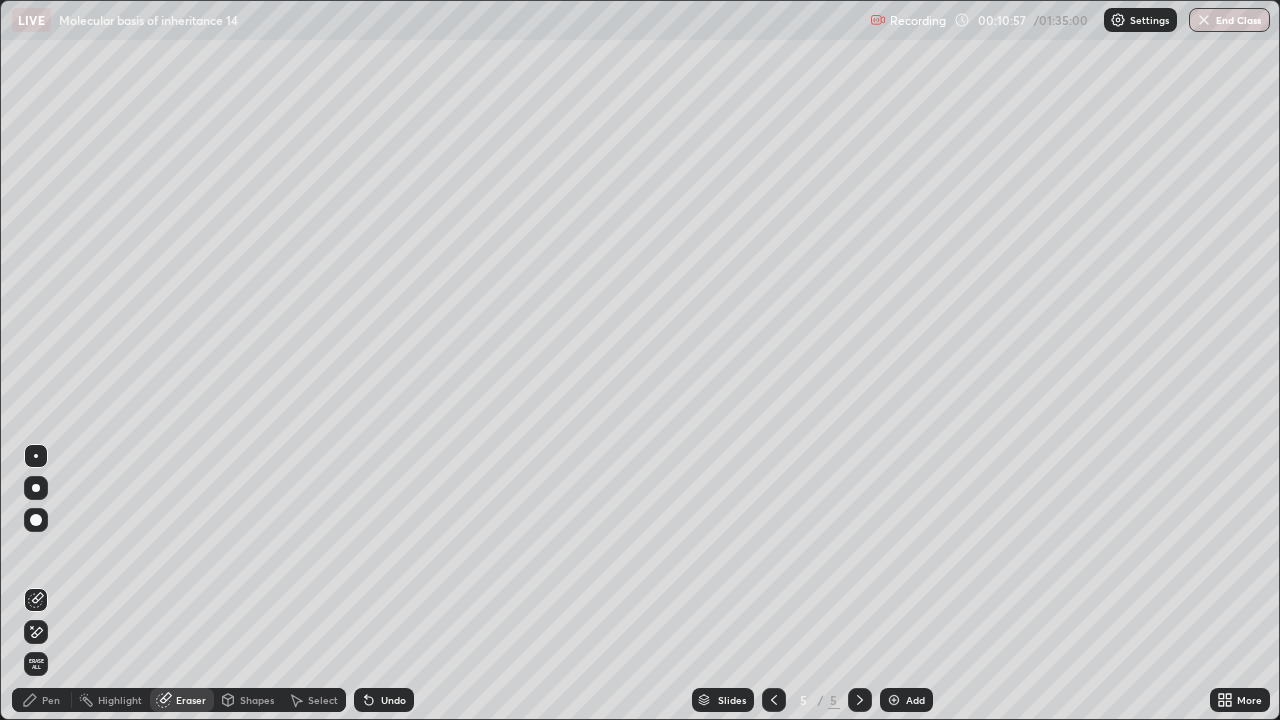click on "Pen" at bounding box center [51, 700] 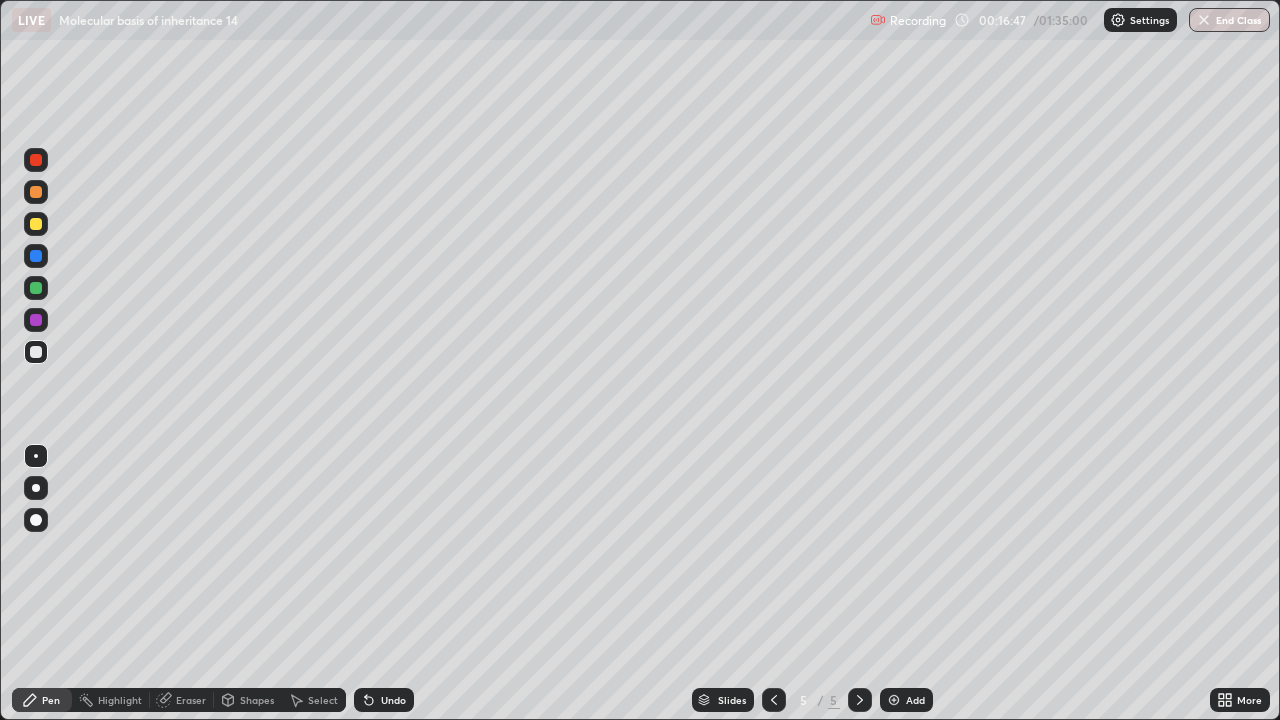 click on "Add" at bounding box center [915, 700] 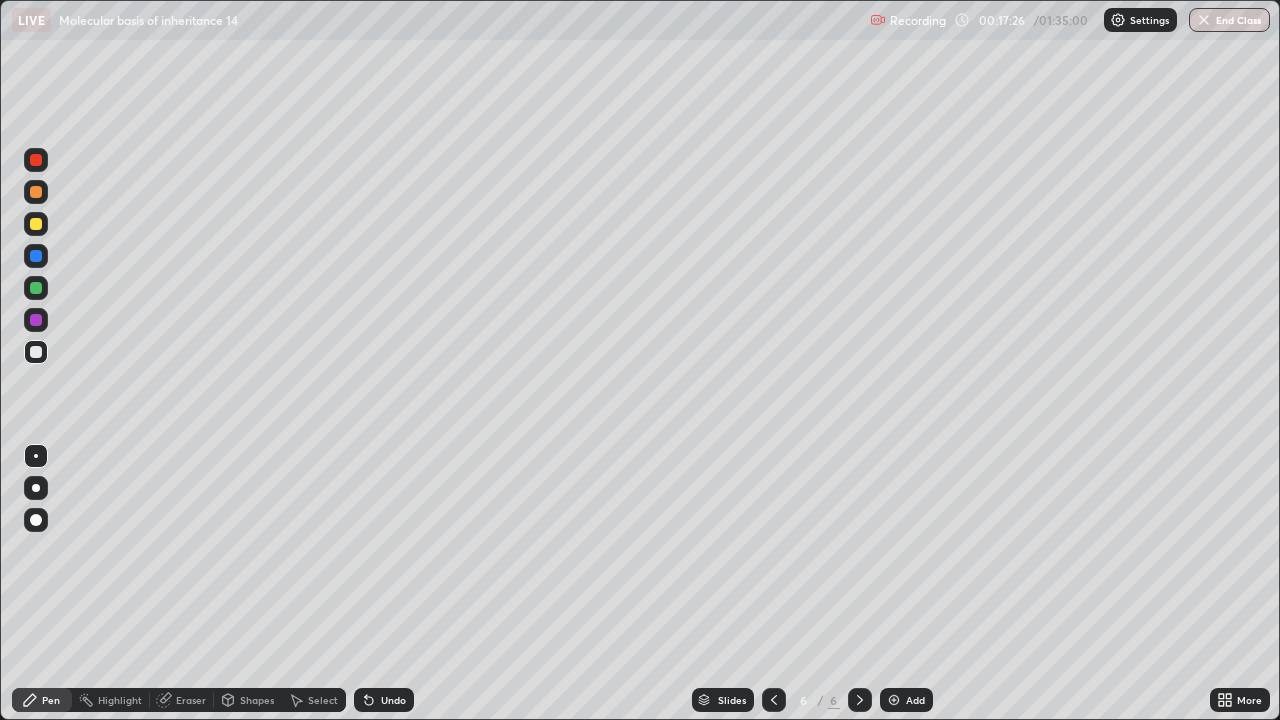 click on "Undo" at bounding box center [393, 700] 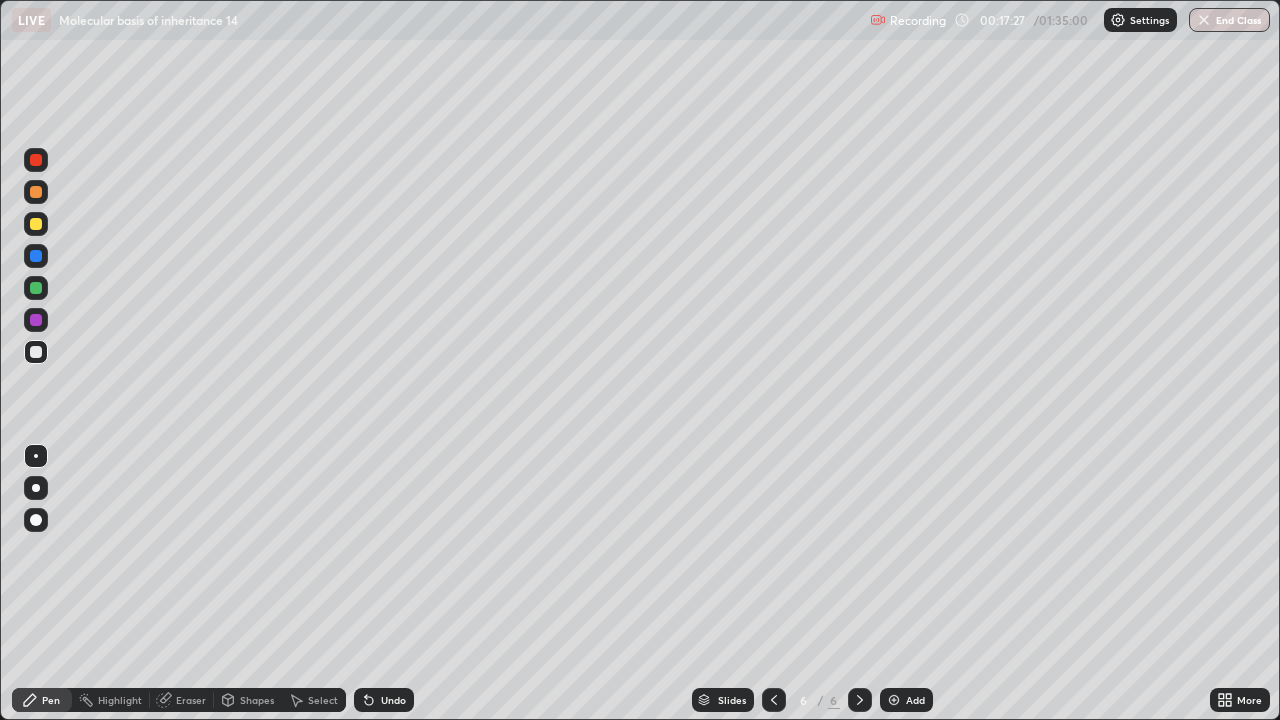 click on "Undo" at bounding box center [393, 700] 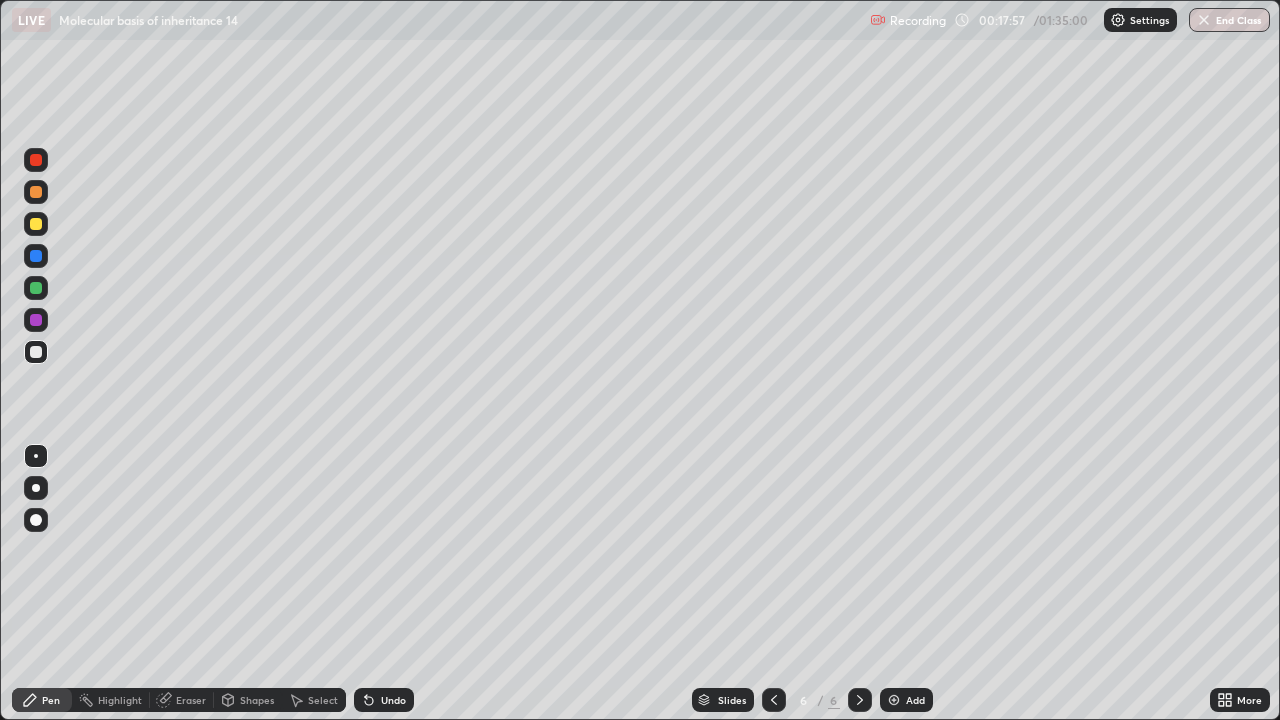 click on "Undo" at bounding box center (384, 700) 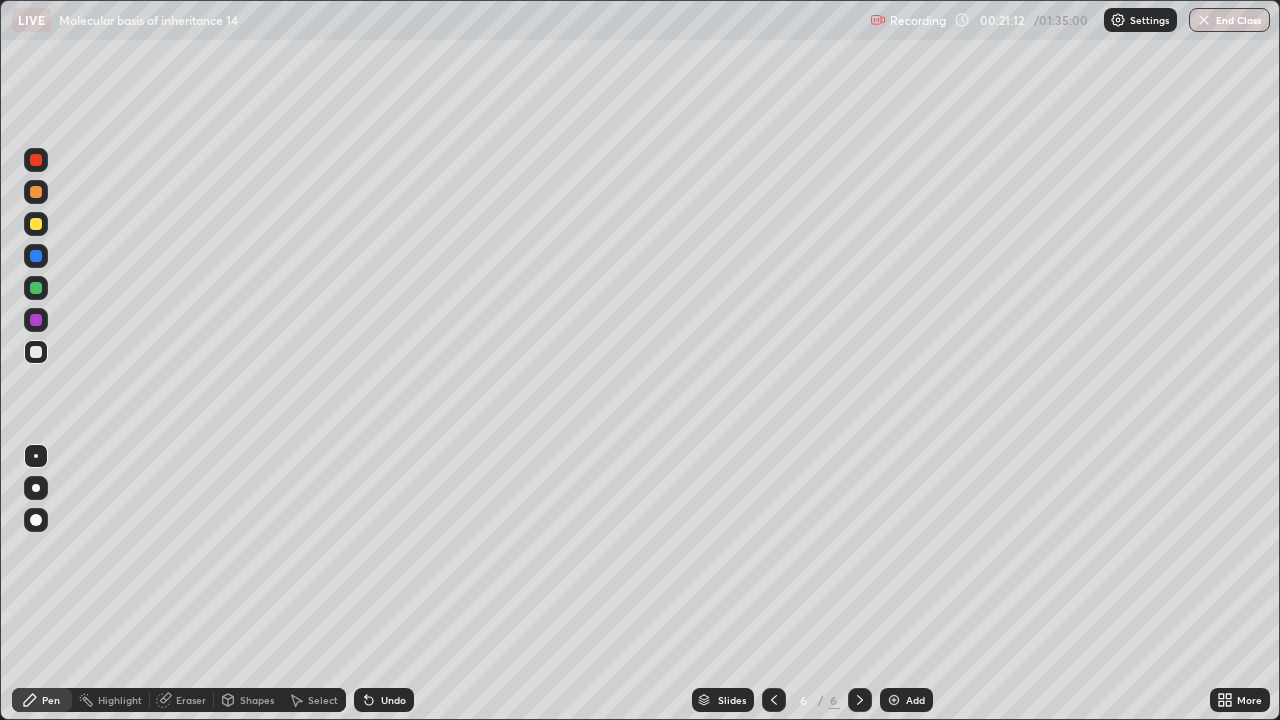 click on "Eraser" at bounding box center [191, 700] 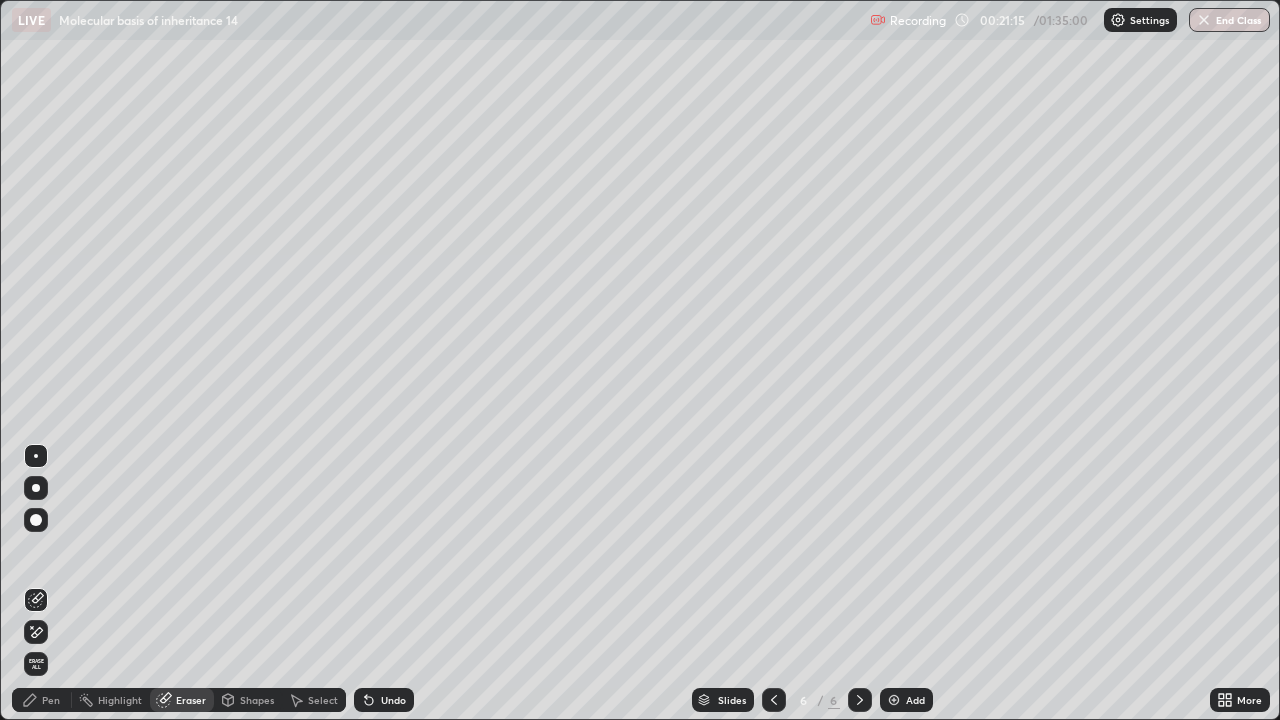 click on "Pen" at bounding box center (42, 700) 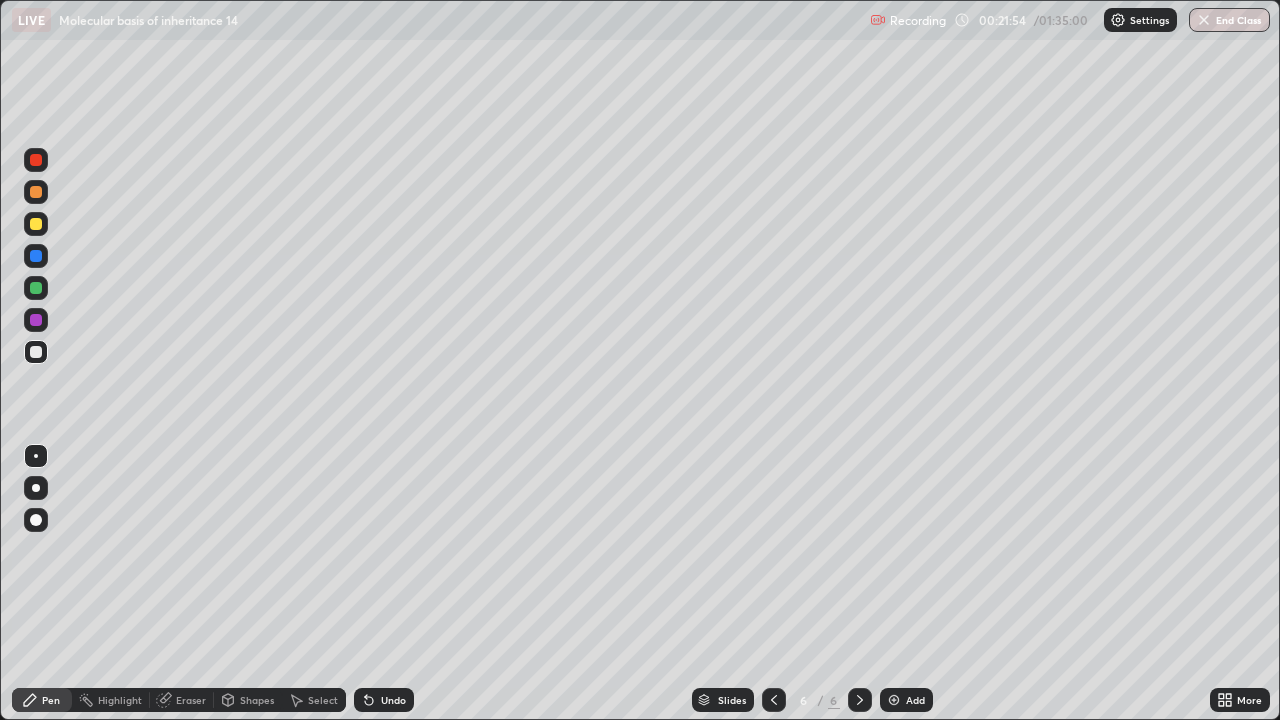 click on "Undo" at bounding box center (384, 700) 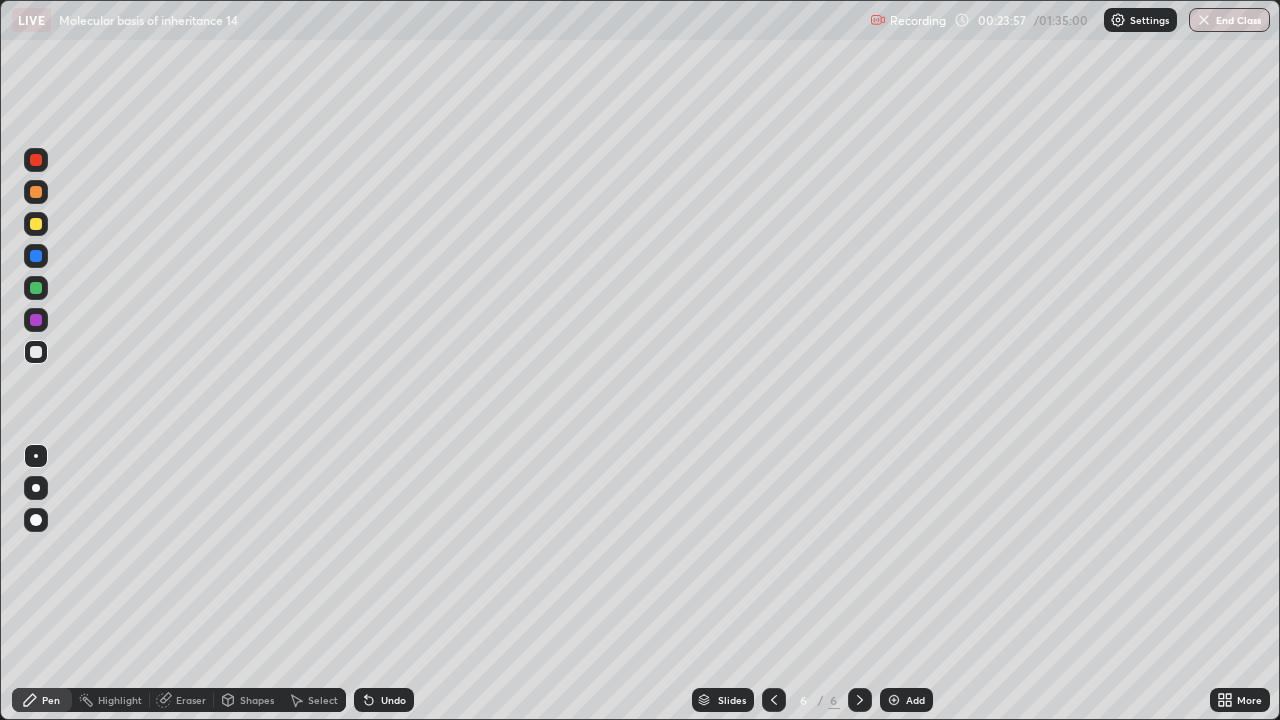 click on "Undo" at bounding box center [393, 700] 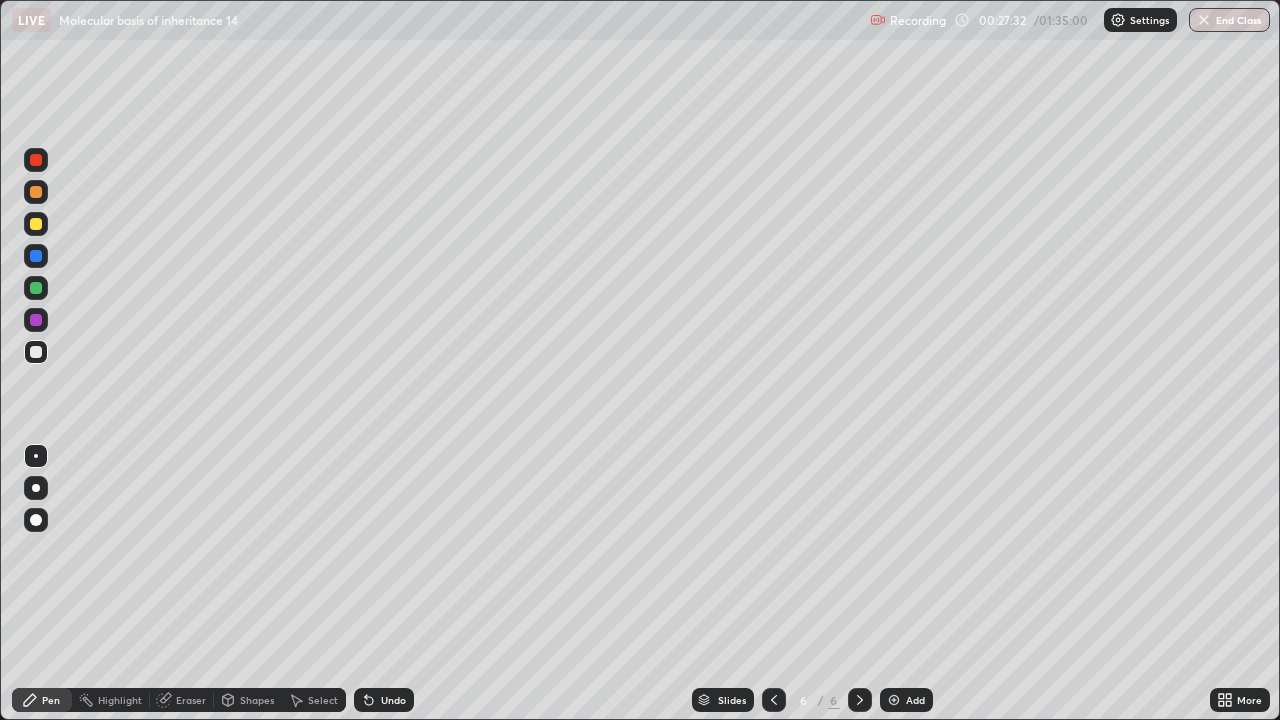 click on "Add" at bounding box center (915, 700) 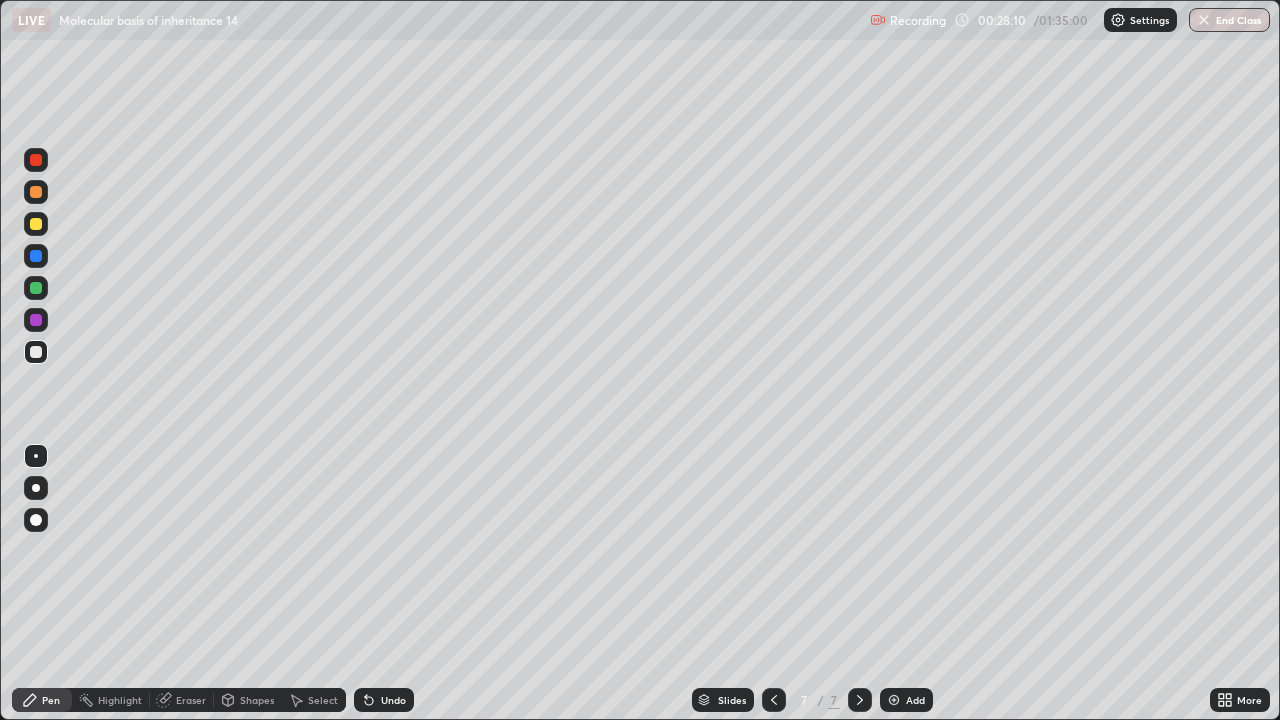 click on "Undo" at bounding box center (393, 700) 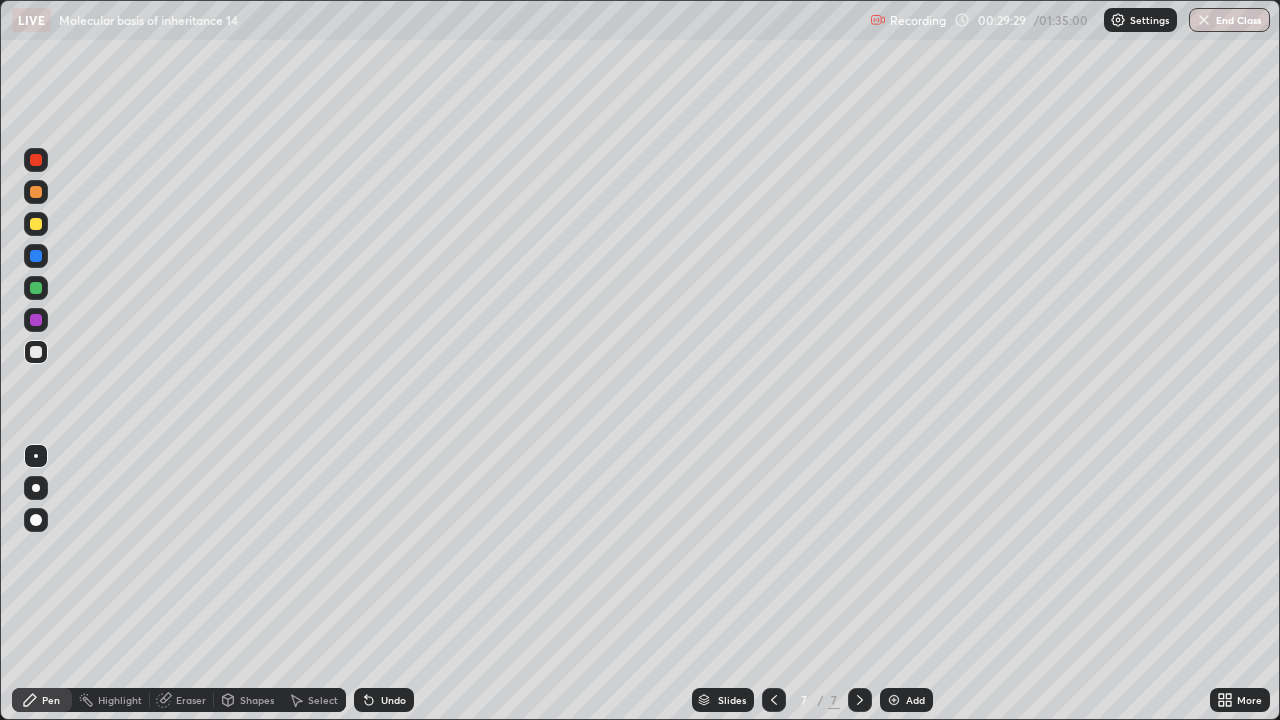 click on "Undo" at bounding box center [384, 700] 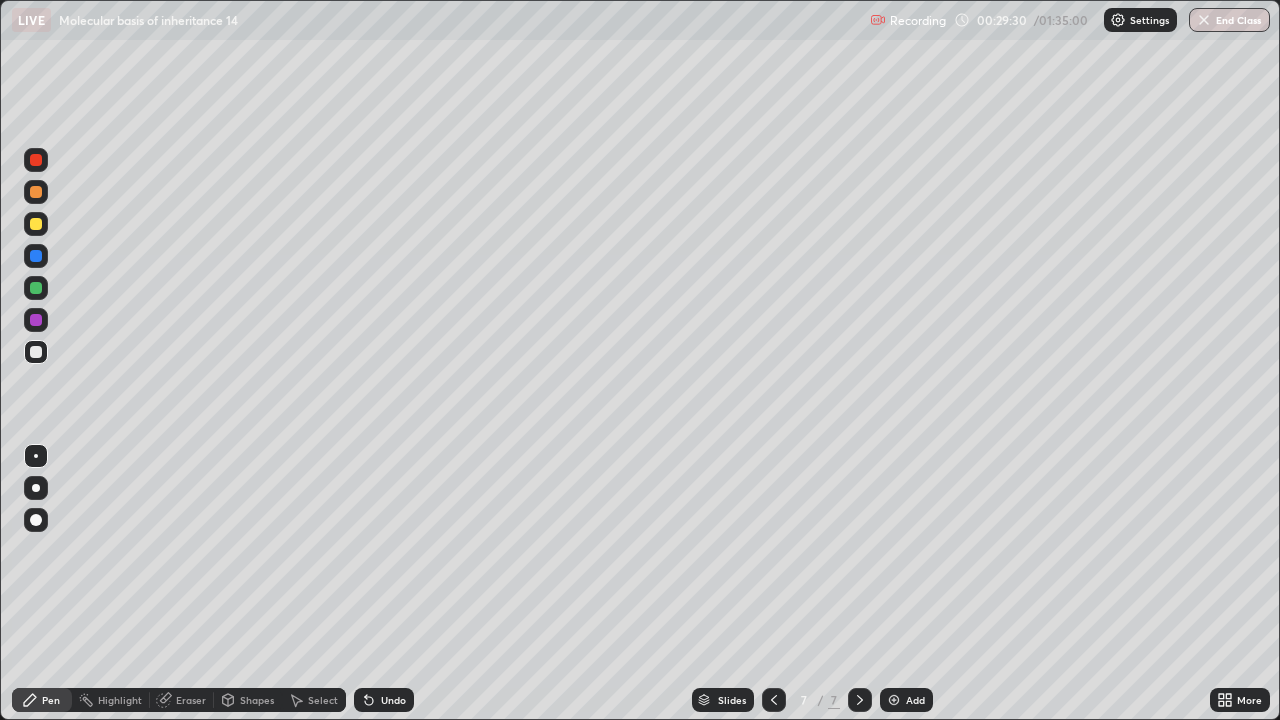 click on "Undo" at bounding box center (384, 700) 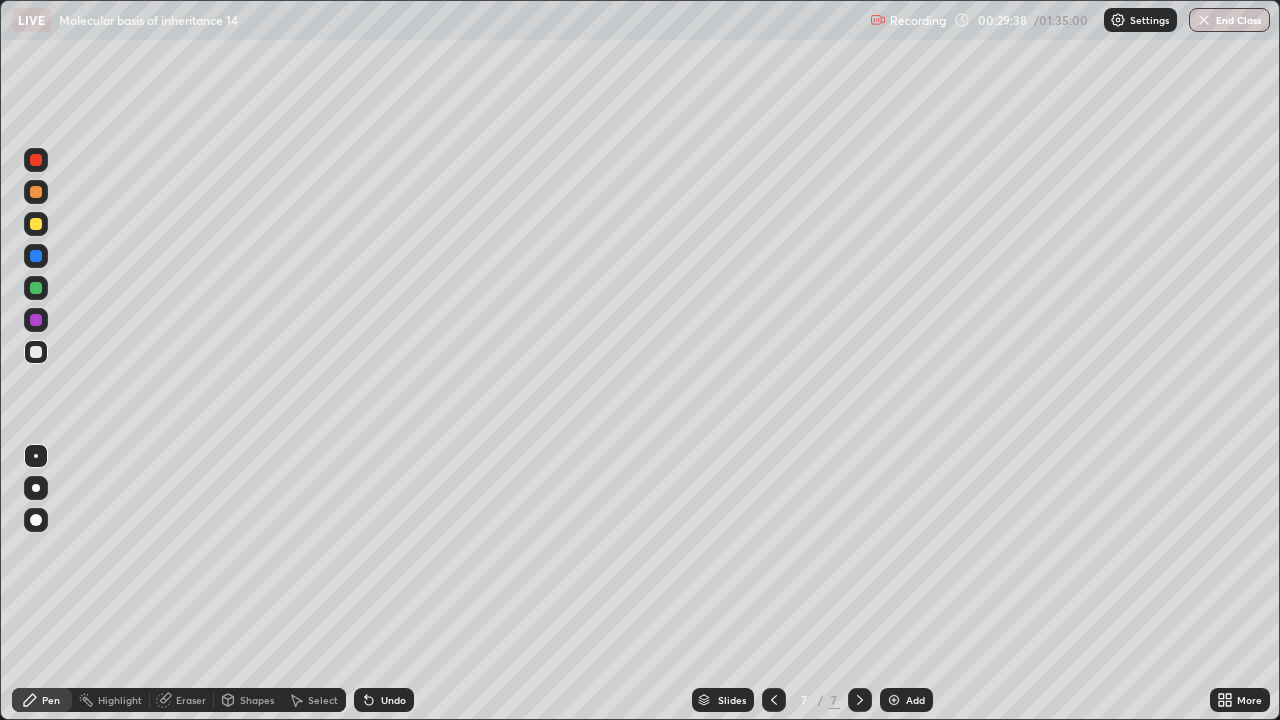 click on "Eraser" at bounding box center [182, 700] 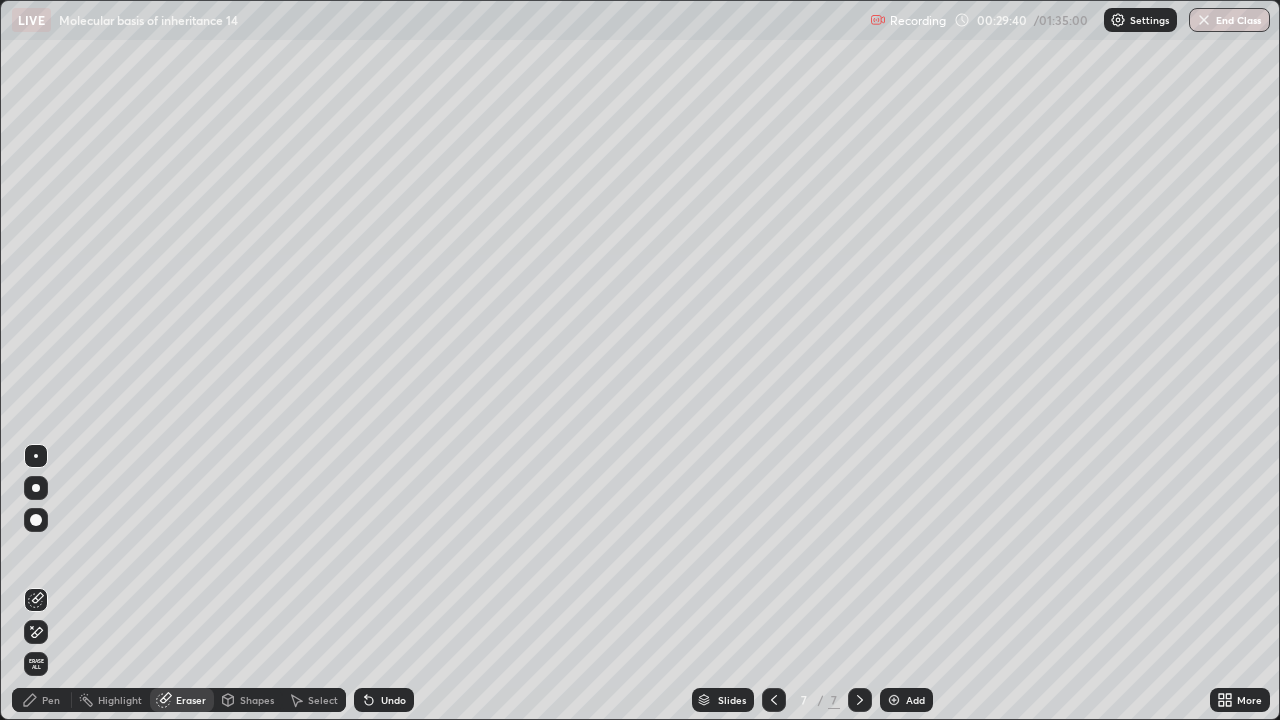 click on "Pen" at bounding box center [51, 700] 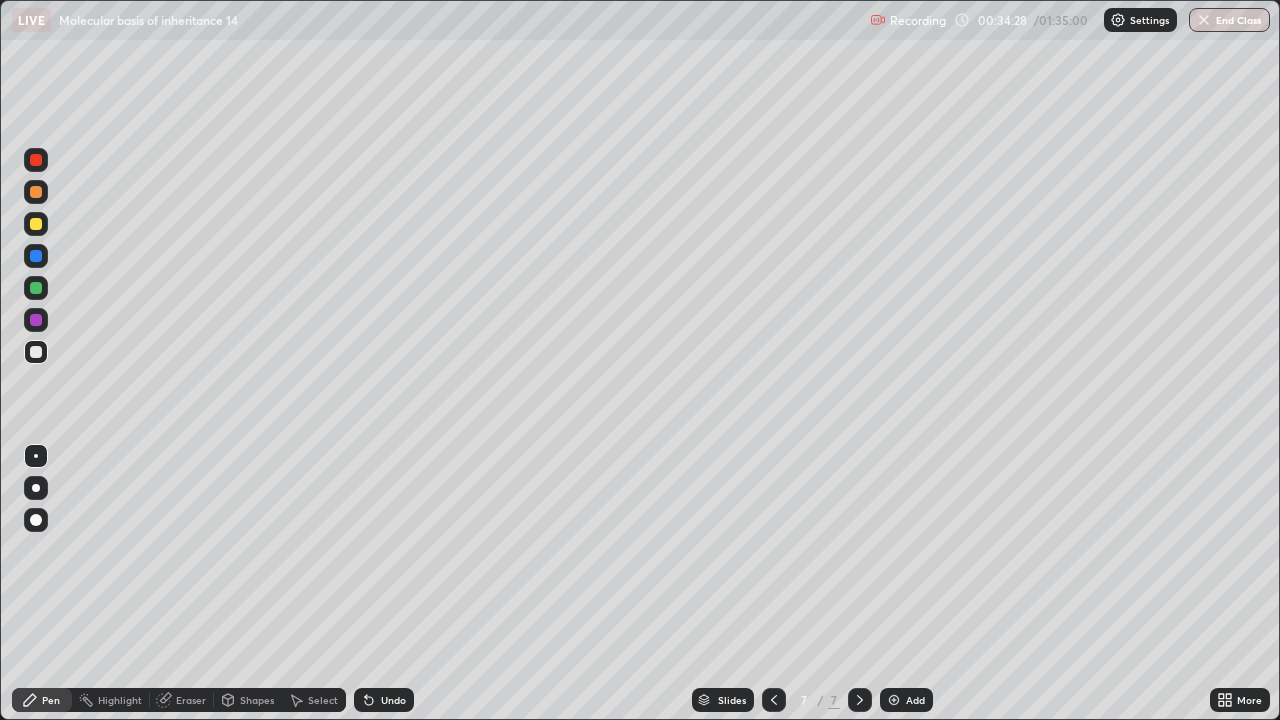 click on "Eraser" at bounding box center (182, 700) 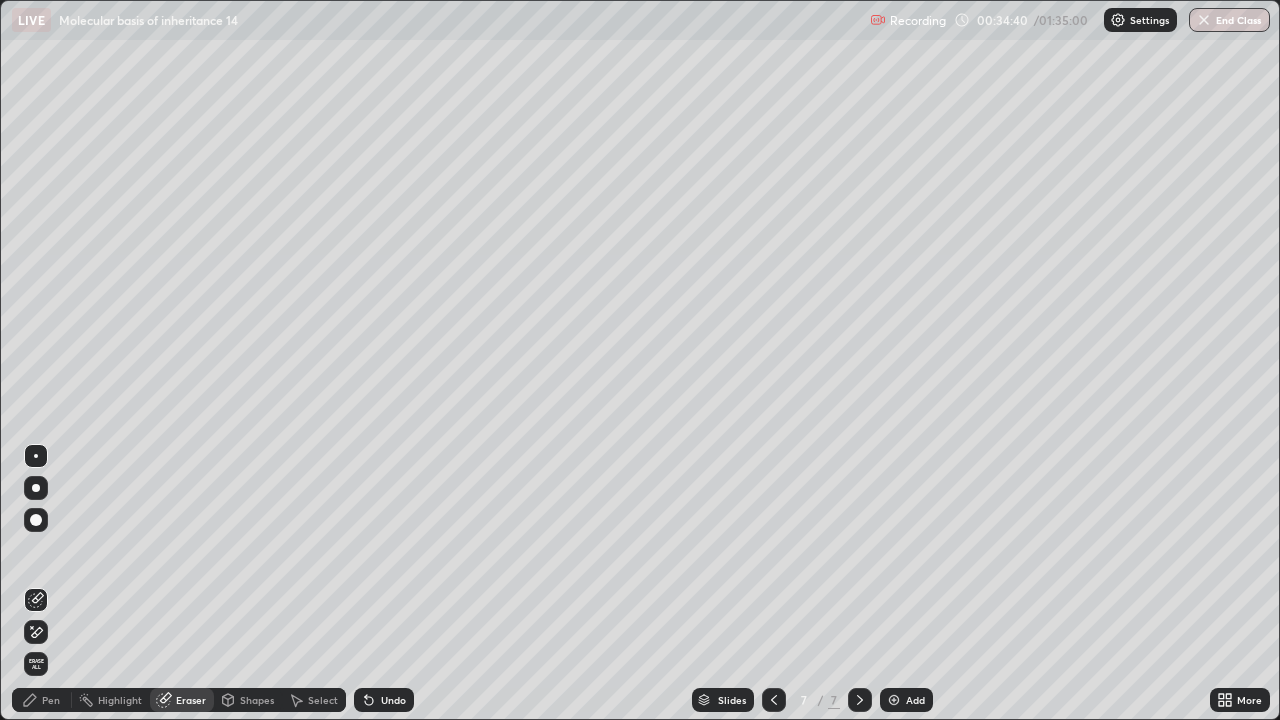 click on "Add" at bounding box center [915, 700] 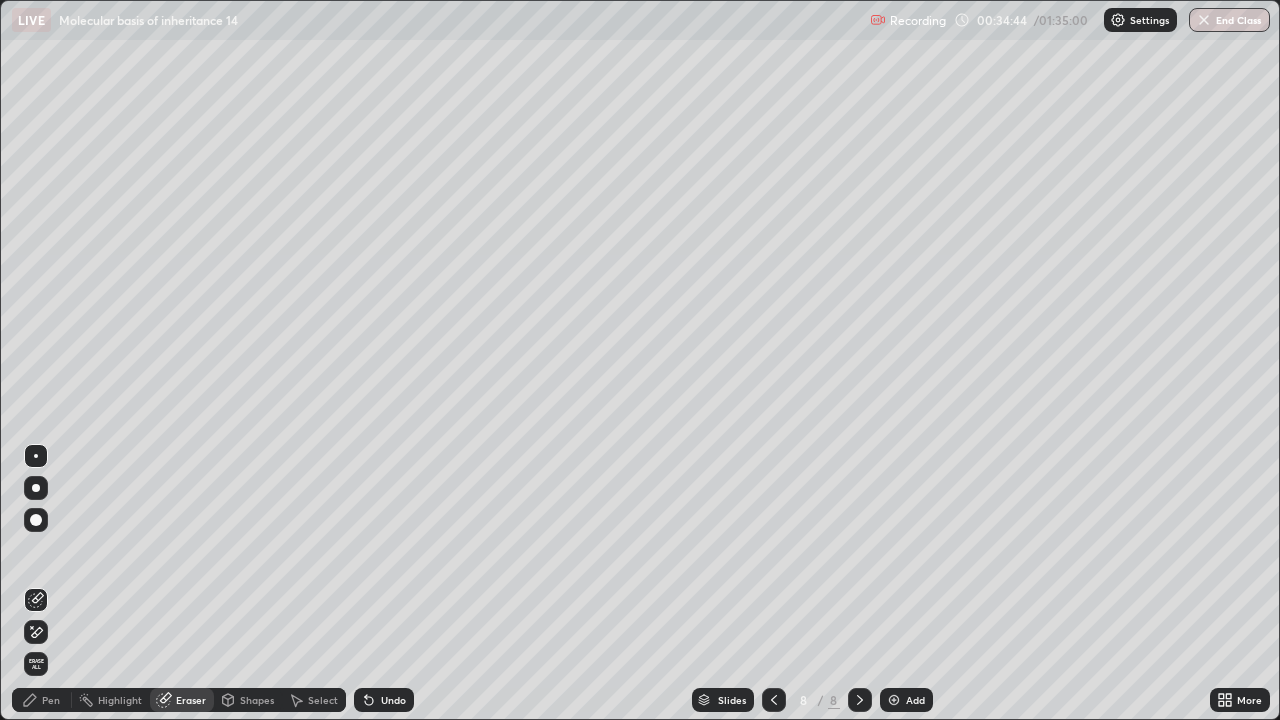click on "Pen" at bounding box center [42, 700] 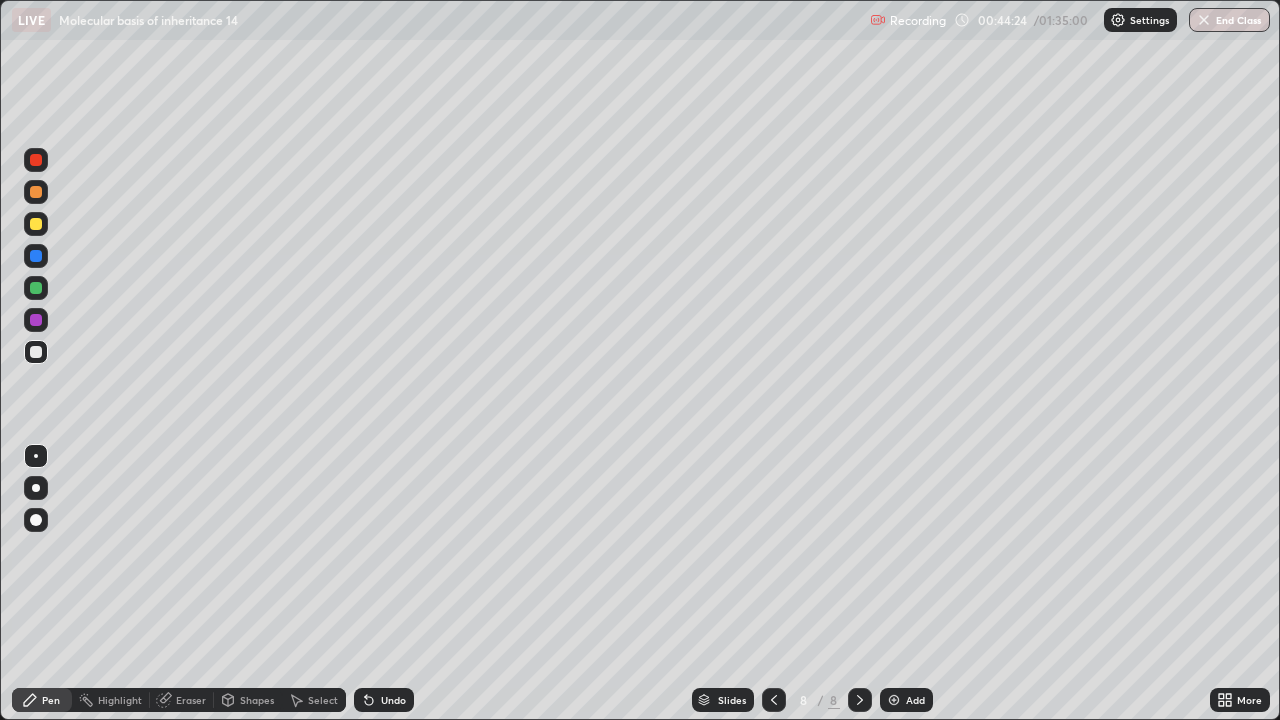 click on "Add" at bounding box center (906, 700) 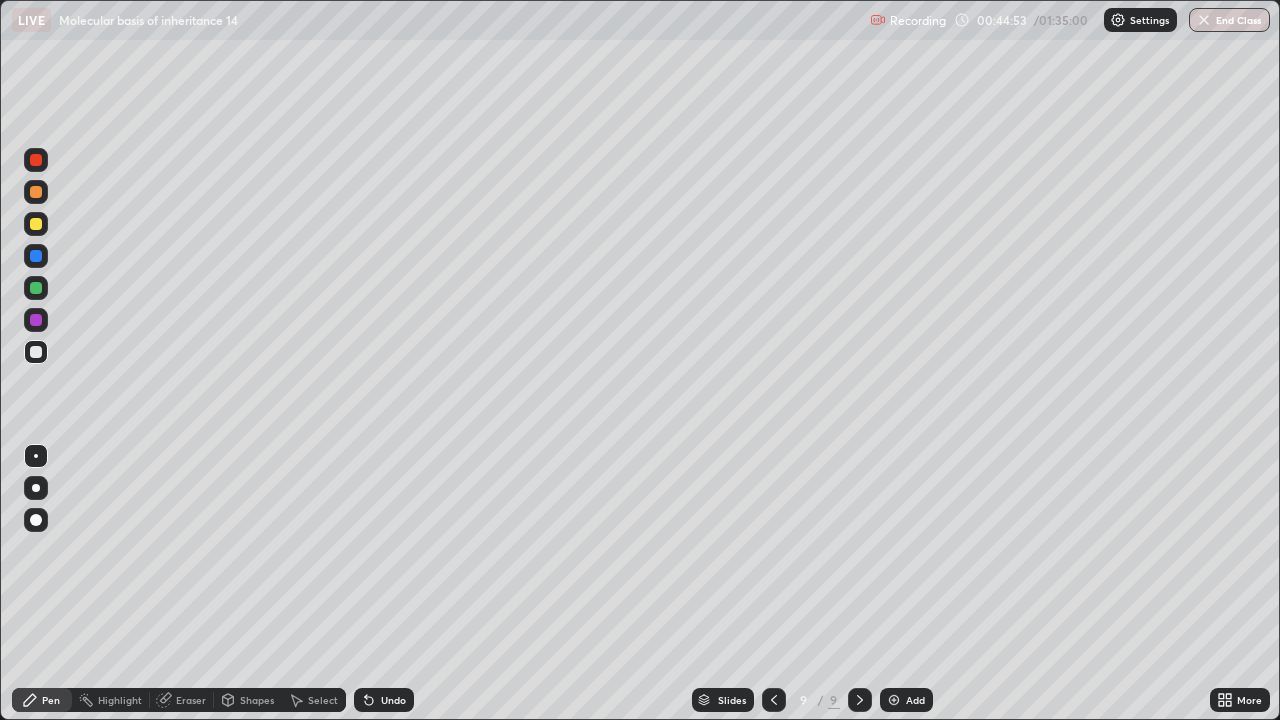 click on "Undo" at bounding box center (393, 700) 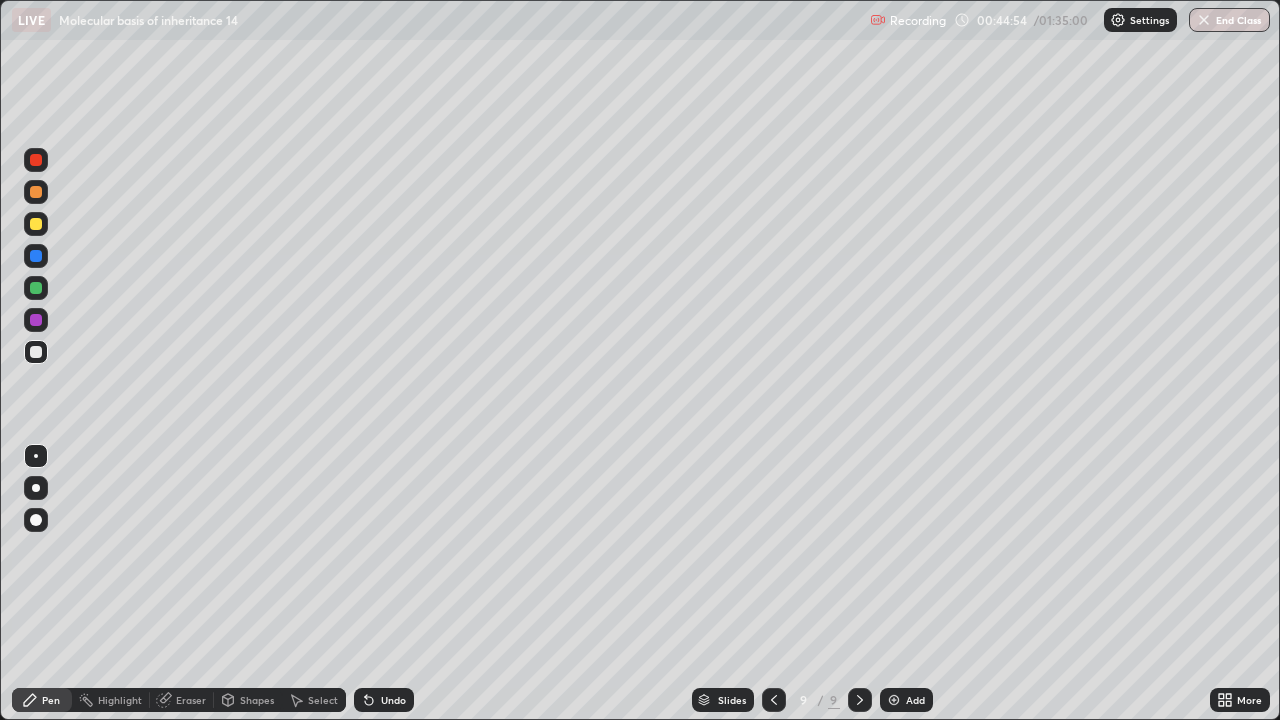 click on "Undo" at bounding box center (393, 700) 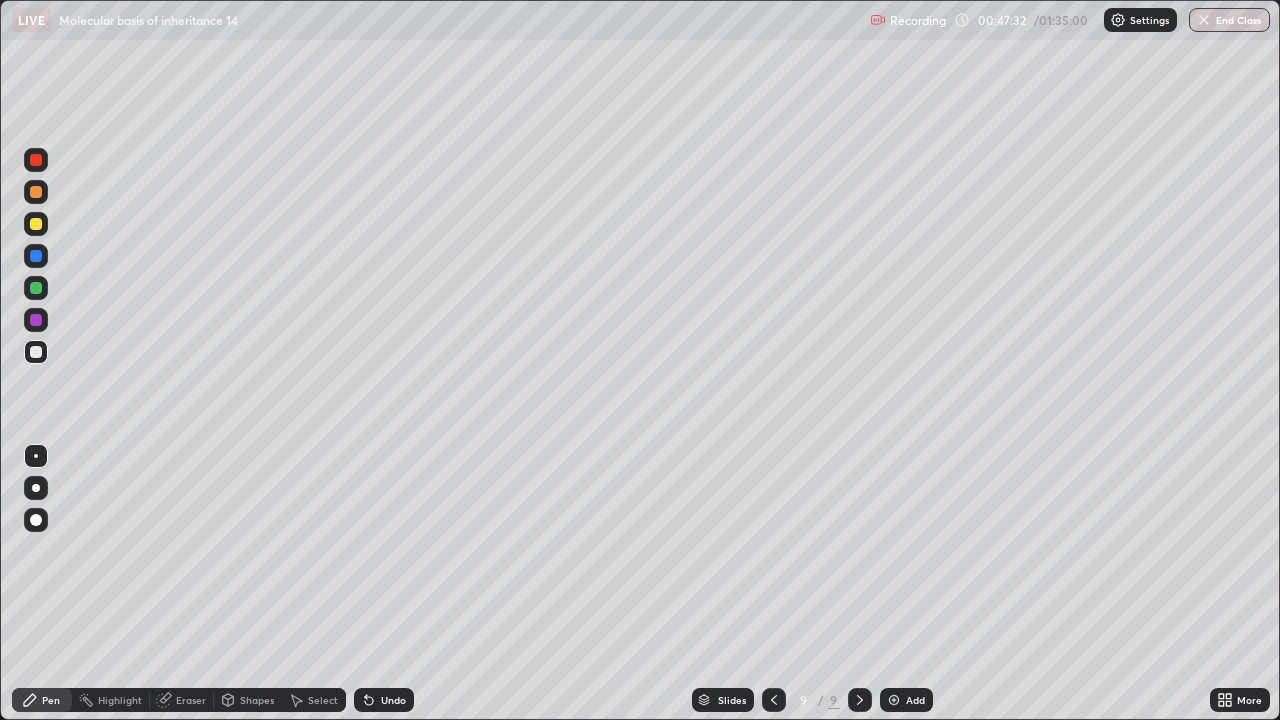 click on "Undo" at bounding box center [393, 700] 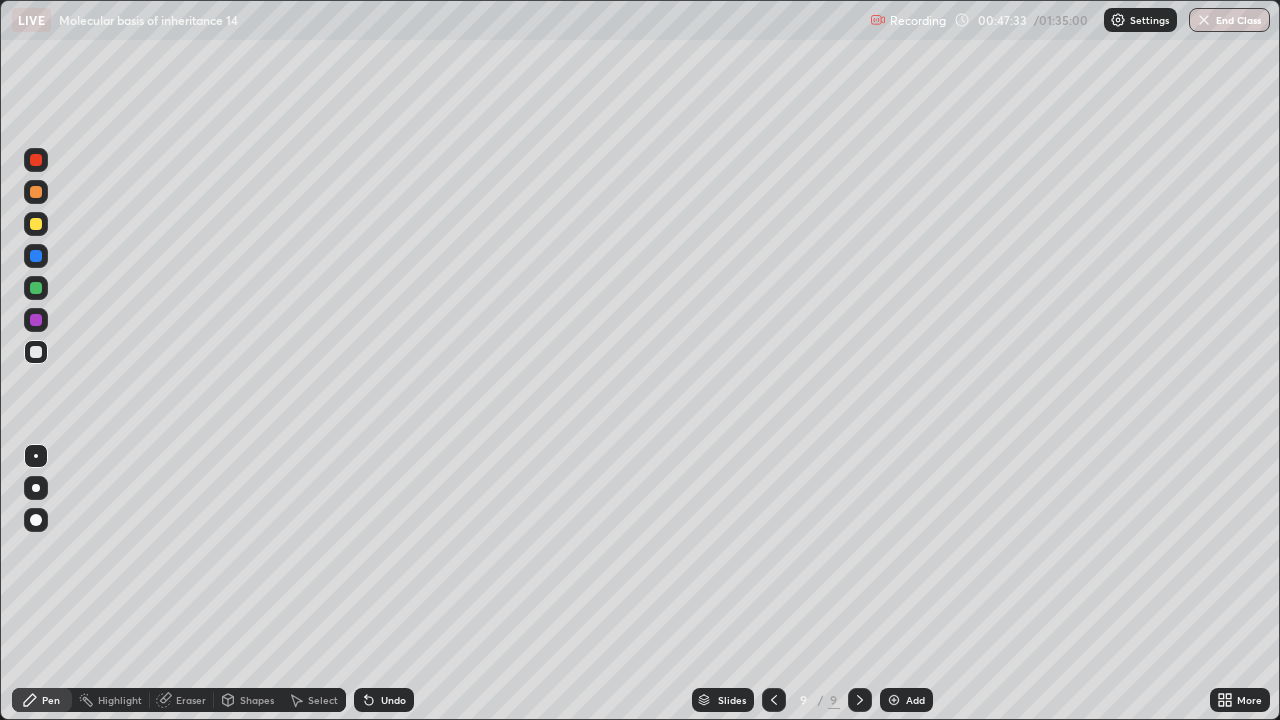 click on "Undo" at bounding box center [384, 700] 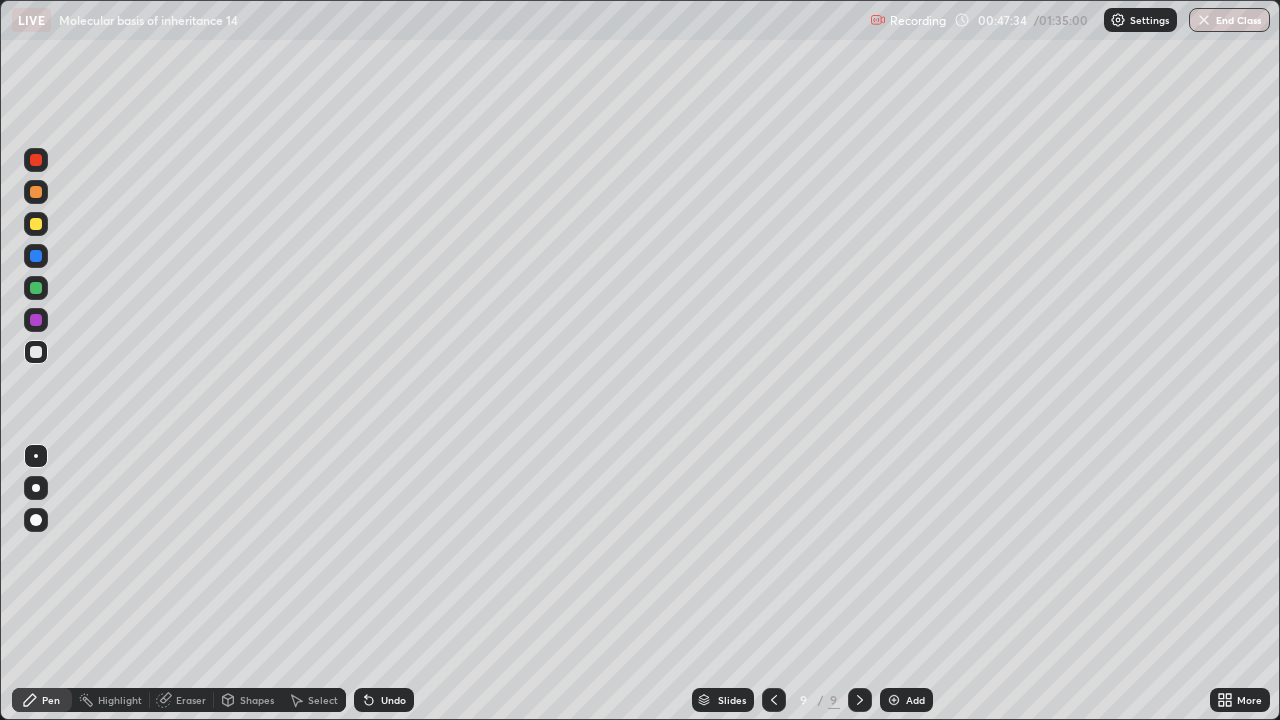 click on "Undo" at bounding box center [393, 700] 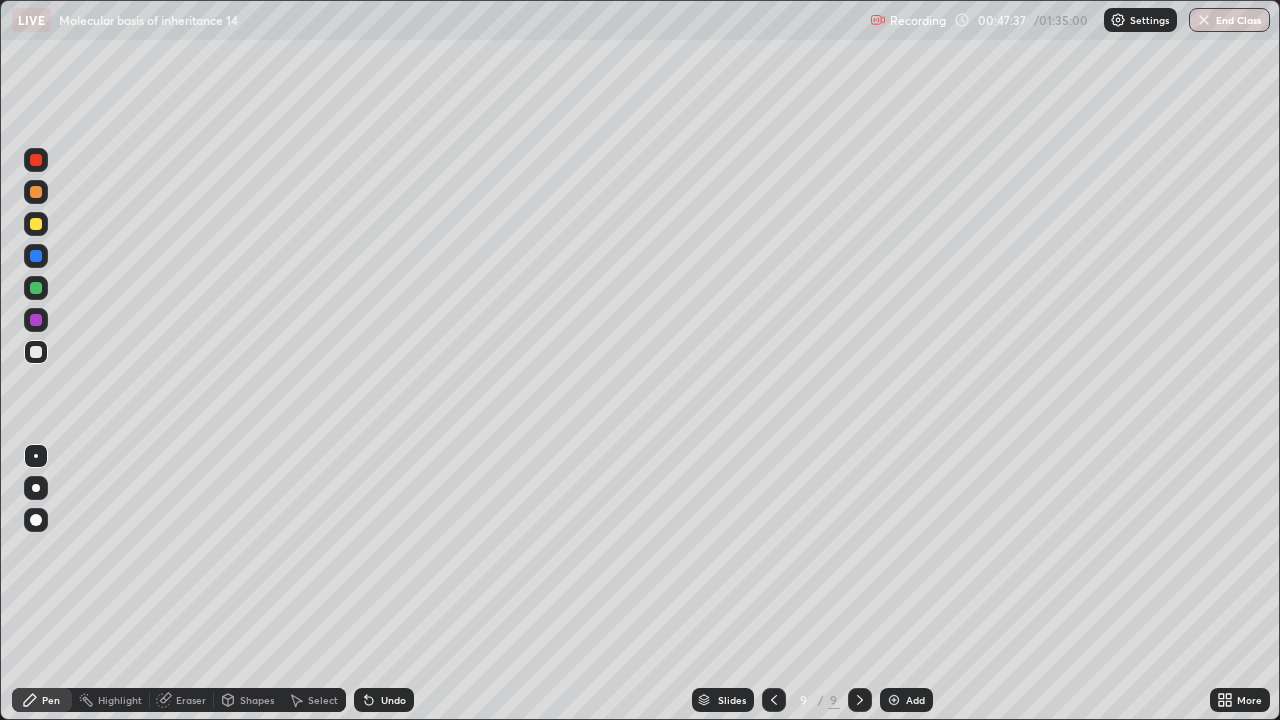 click on "Eraser" at bounding box center [191, 700] 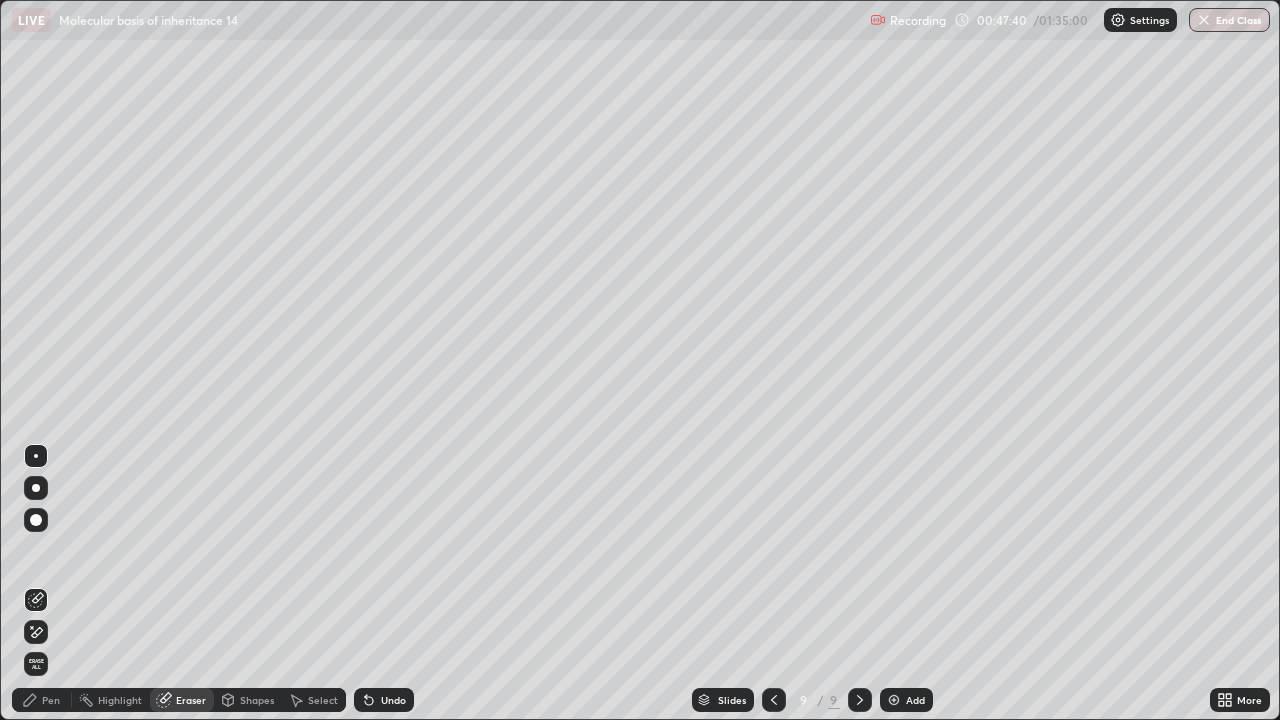 click on "Pen" at bounding box center [51, 700] 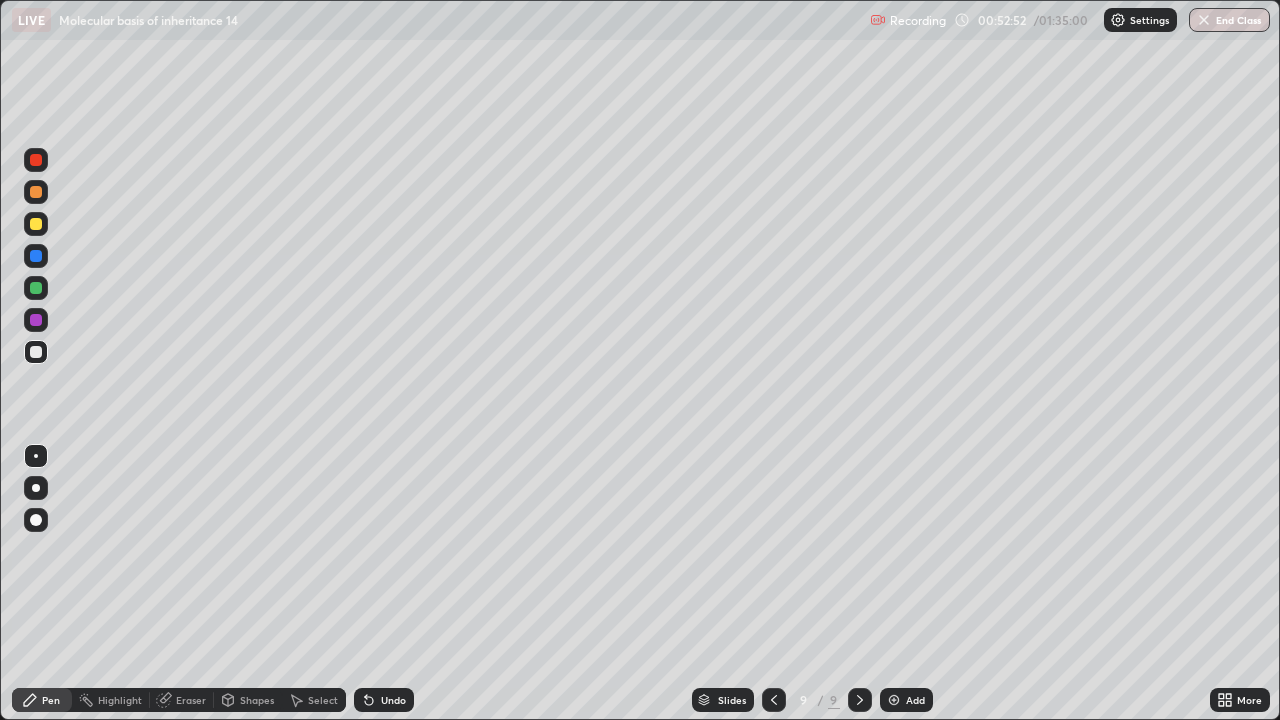 click on "Add" at bounding box center [906, 700] 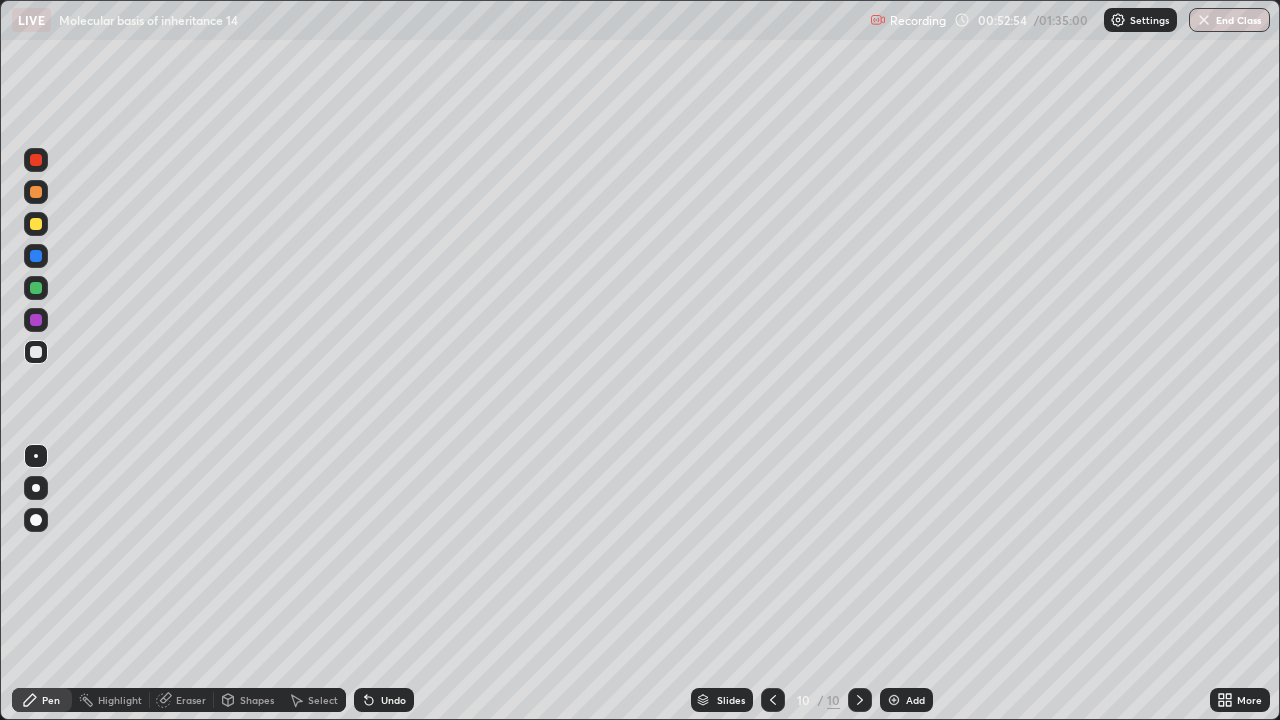 click 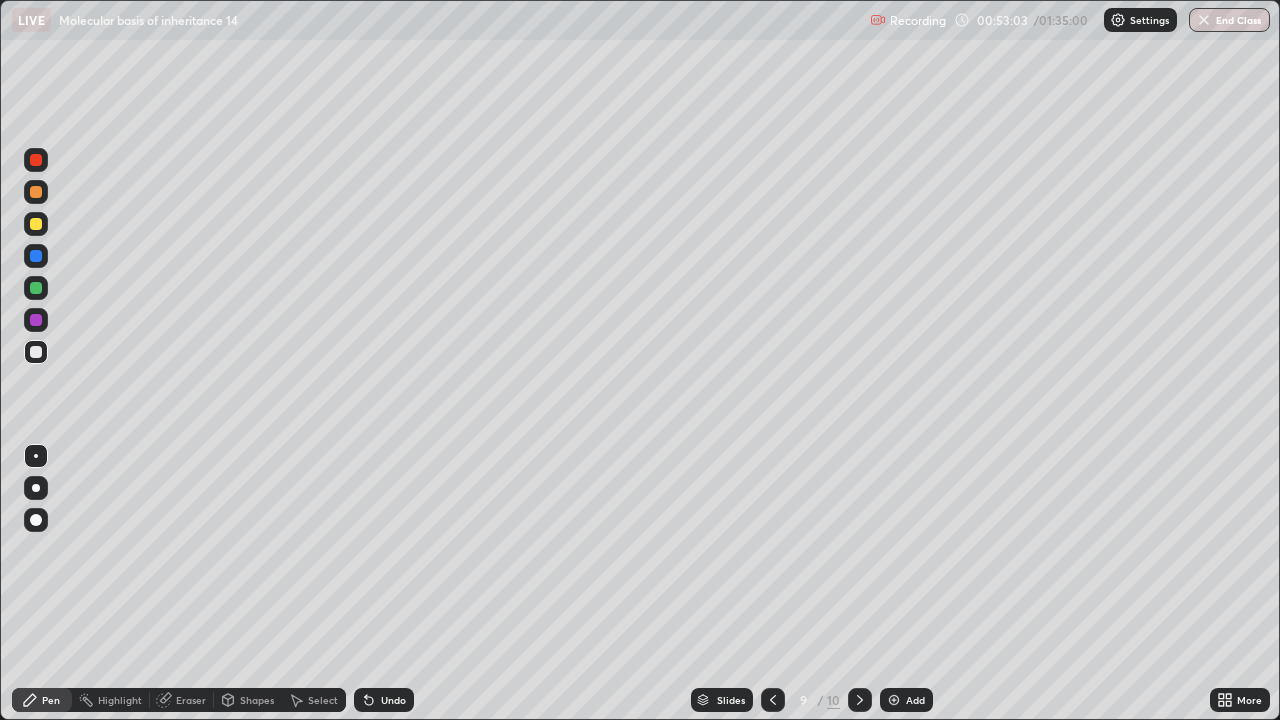 click 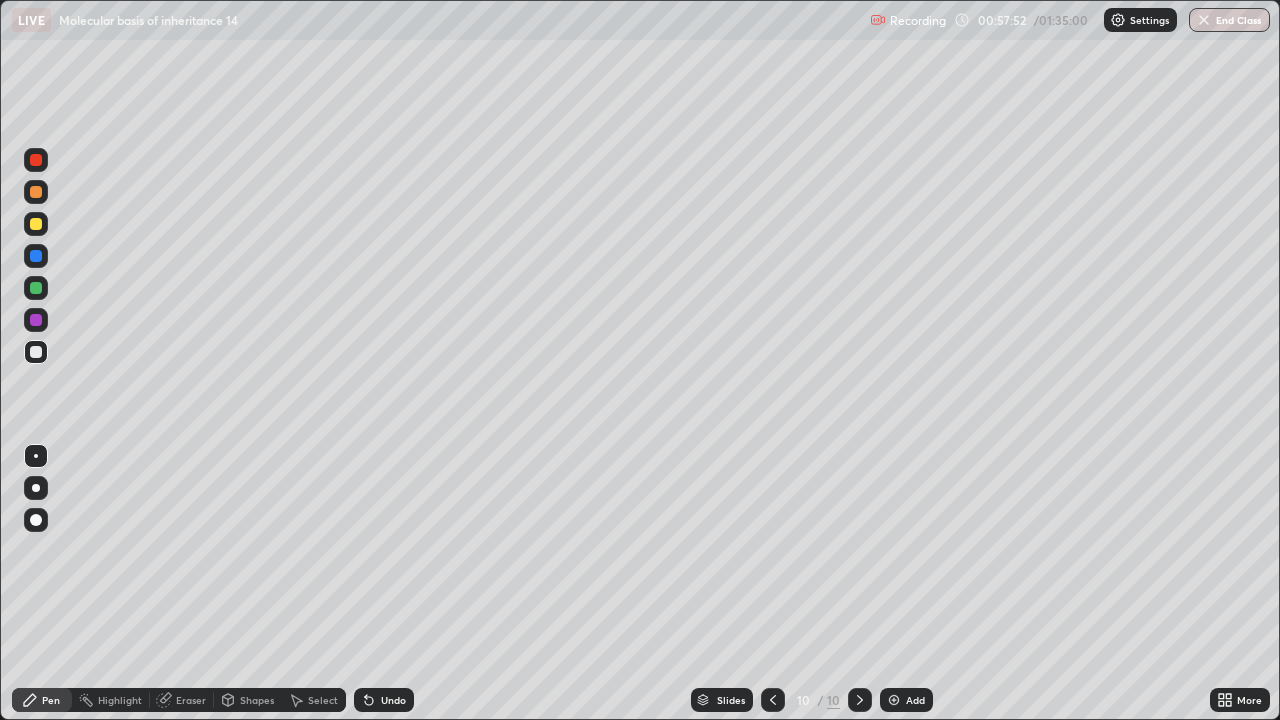 click on "Undo" at bounding box center (393, 700) 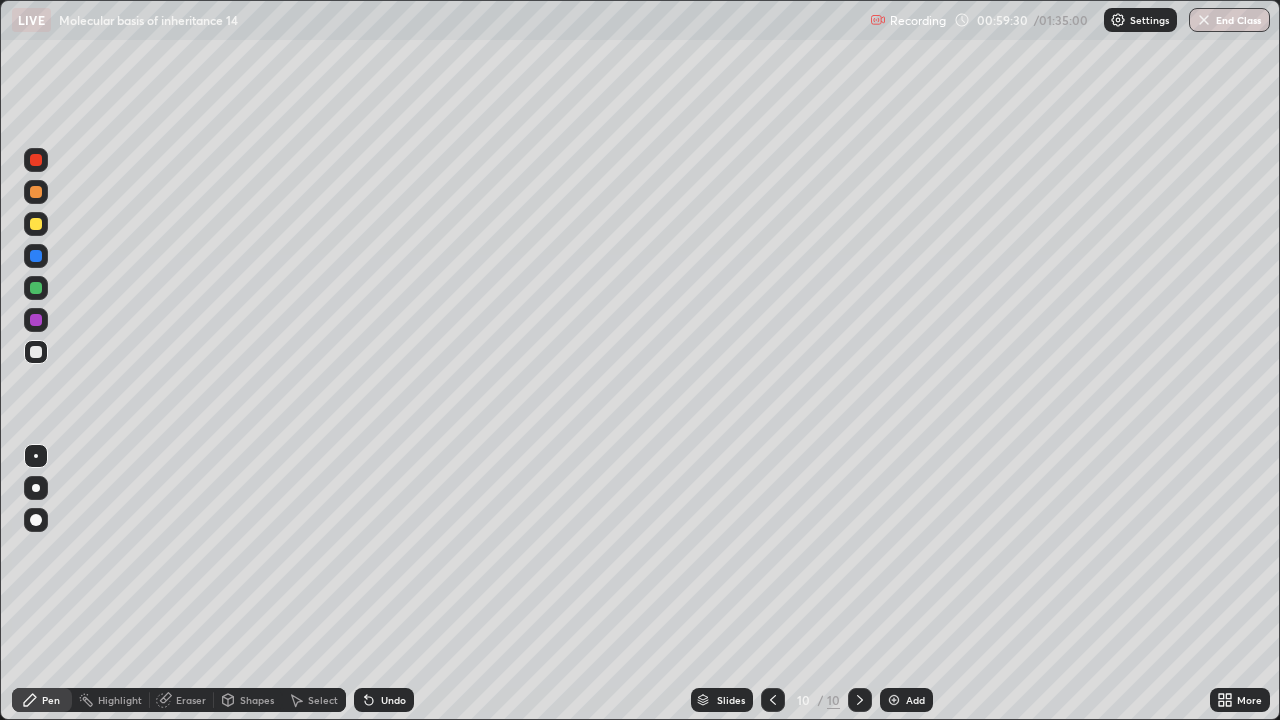 click on "Eraser" at bounding box center (191, 700) 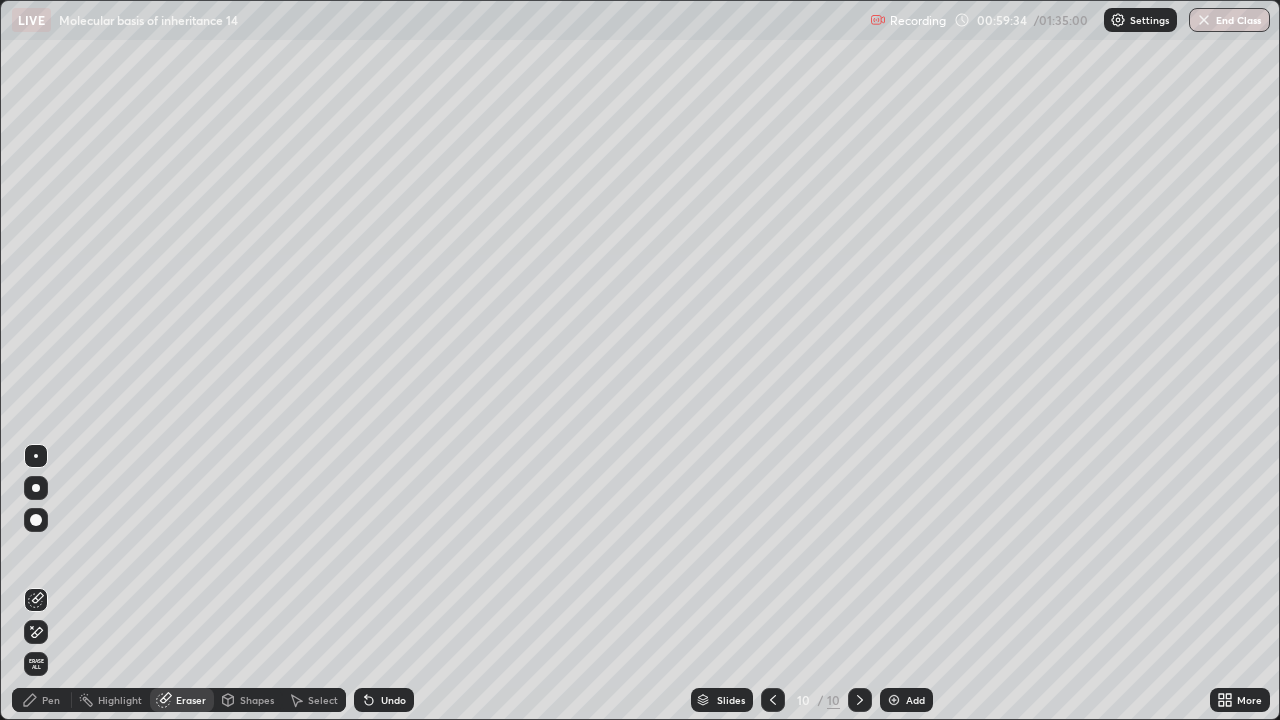 click on "Pen" at bounding box center [51, 700] 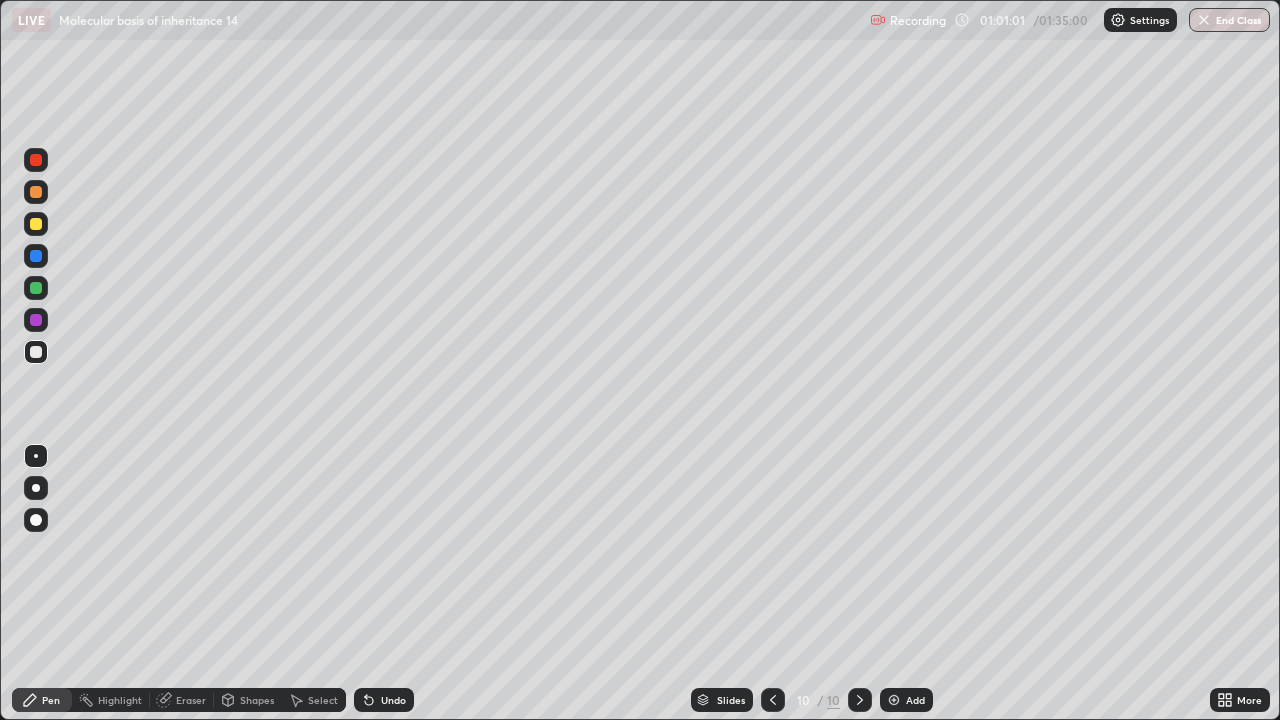 click on "Undo" at bounding box center (393, 700) 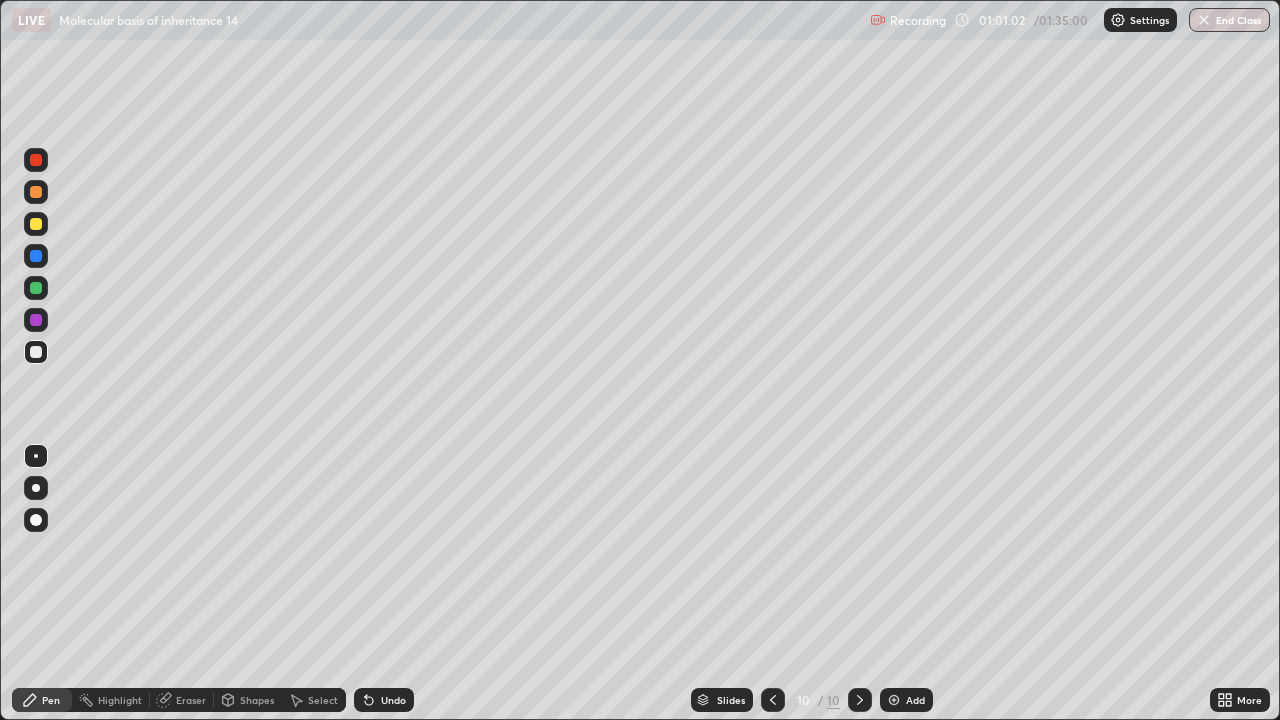click on "Undo" at bounding box center (393, 700) 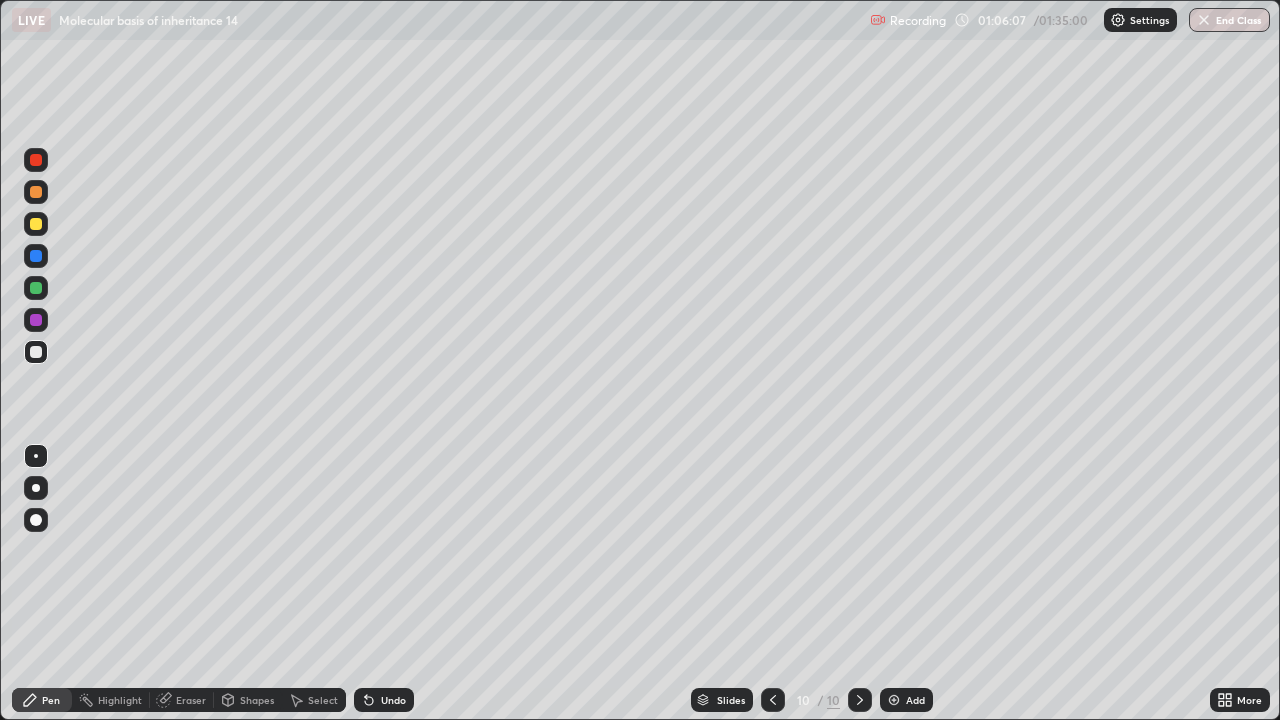 click on "Add" at bounding box center (906, 700) 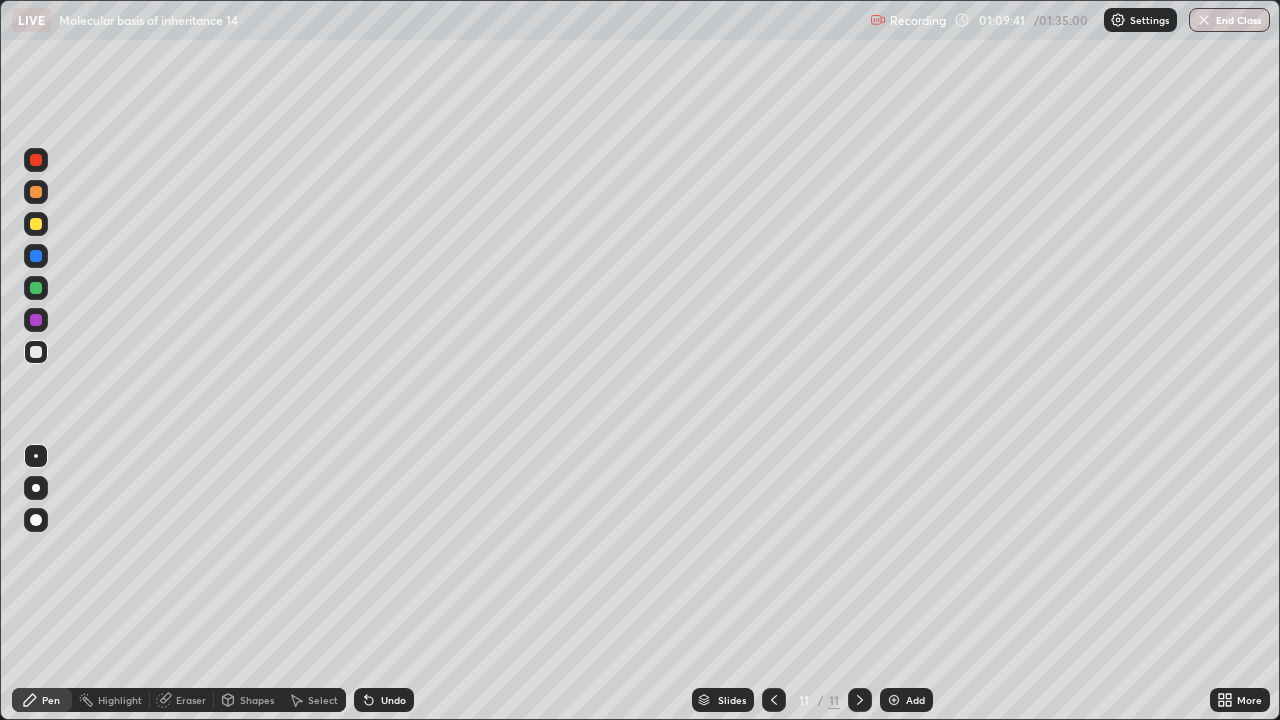 click on "Eraser" at bounding box center [182, 700] 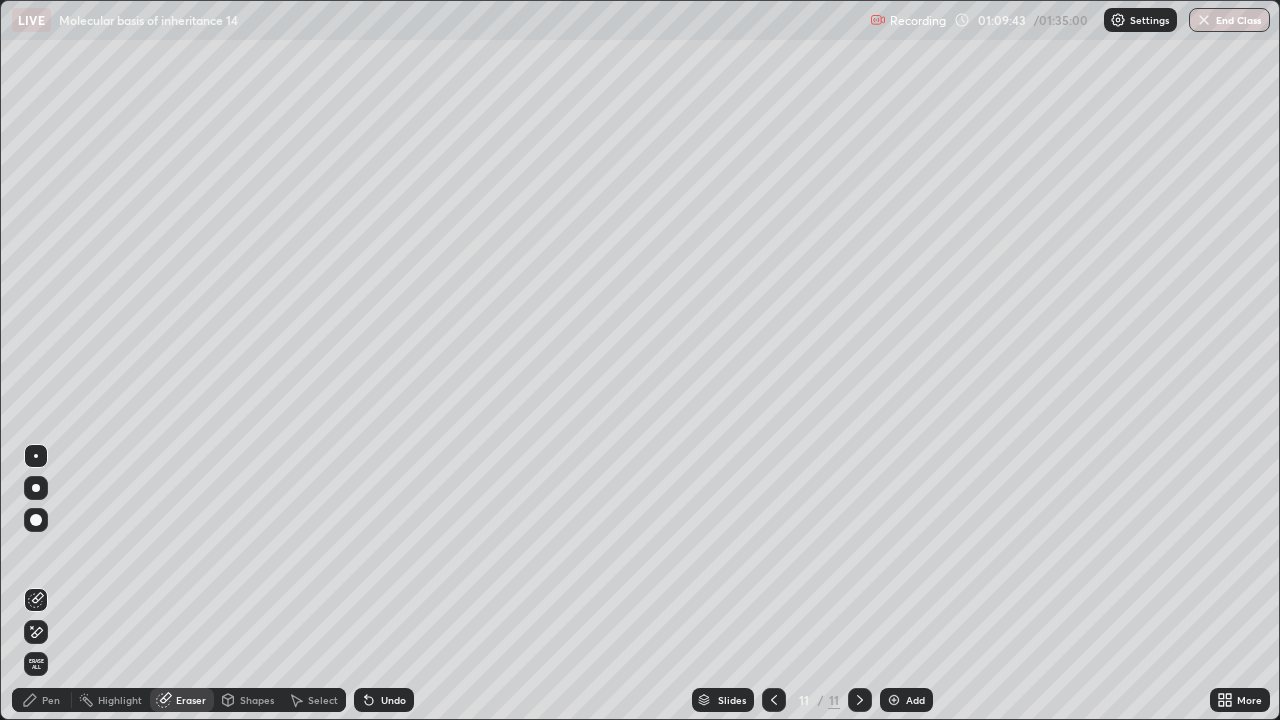 click on "Pen" at bounding box center (42, 700) 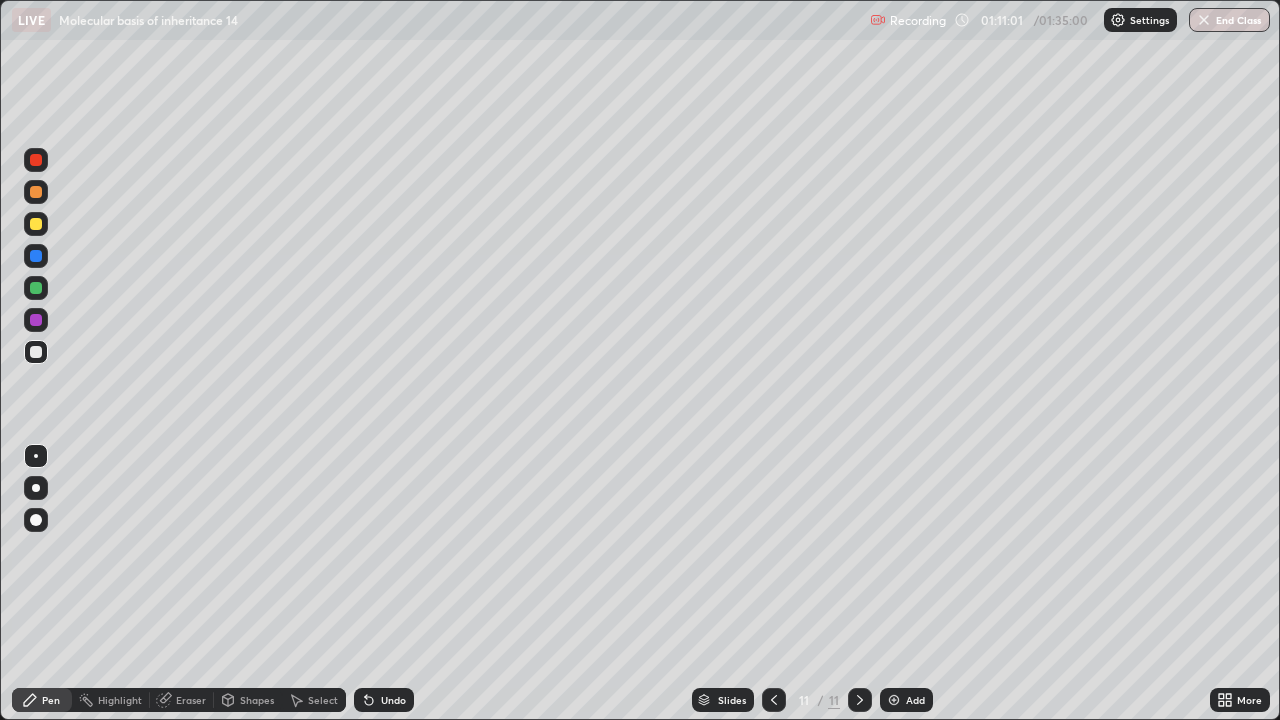 click on "Undo" at bounding box center [393, 700] 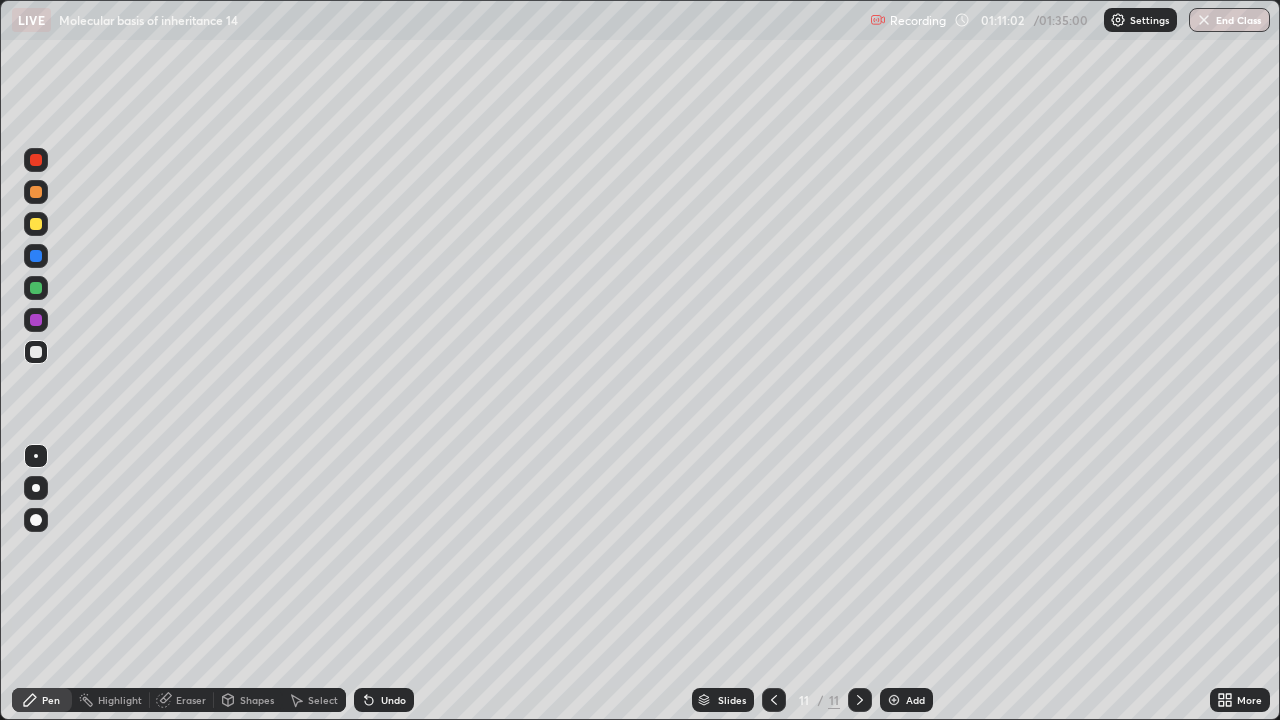 click on "Undo" at bounding box center [393, 700] 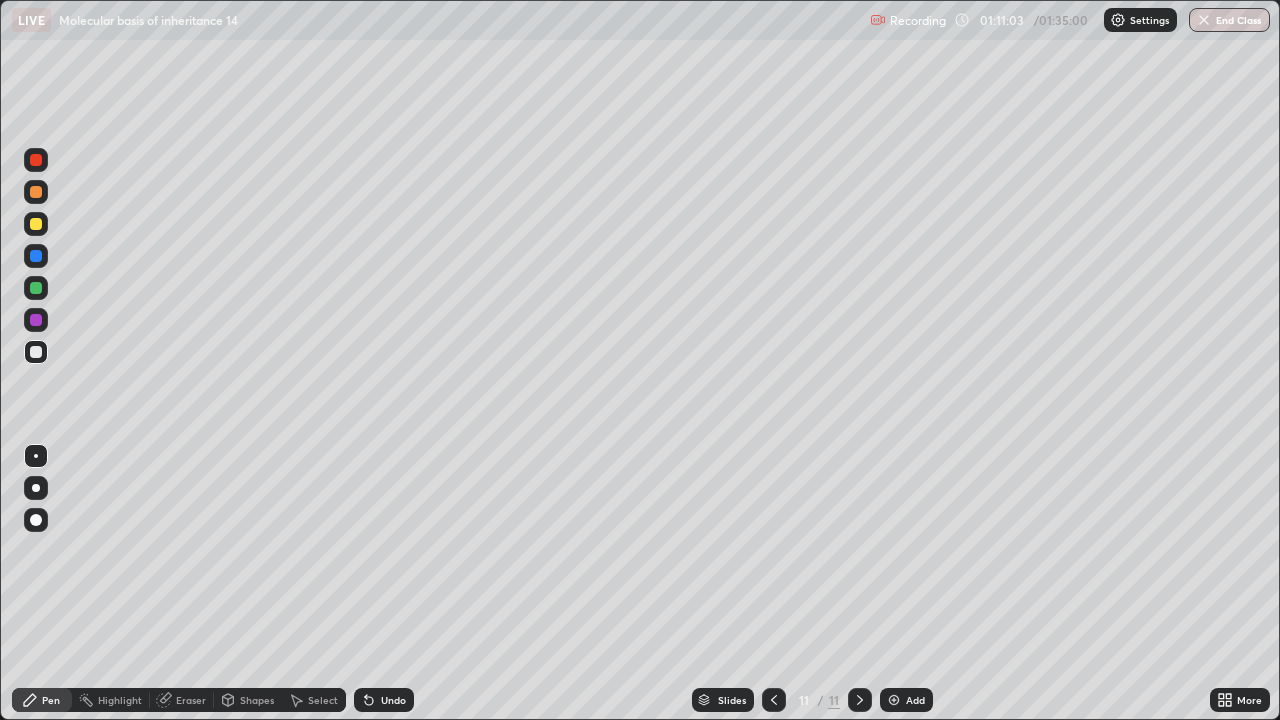 click on "Undo" at bounding box center (384, 700) 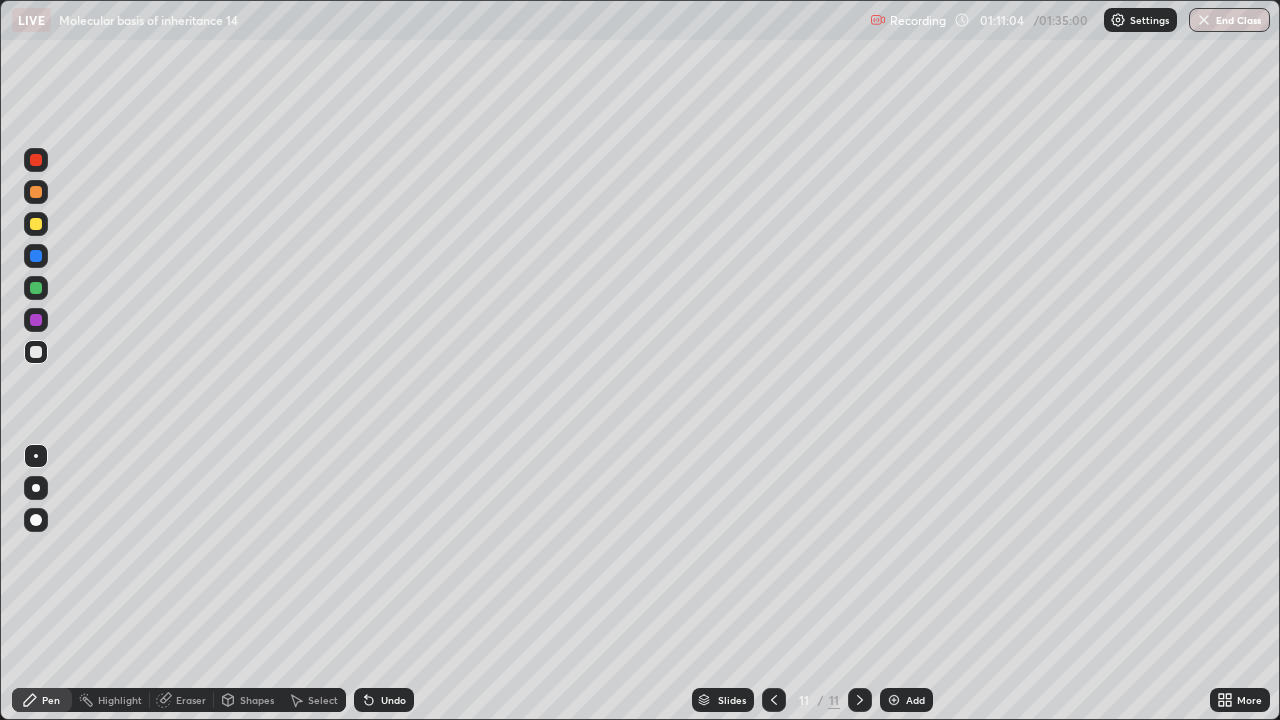 click on "Undo" at bounding box center [393, 700] 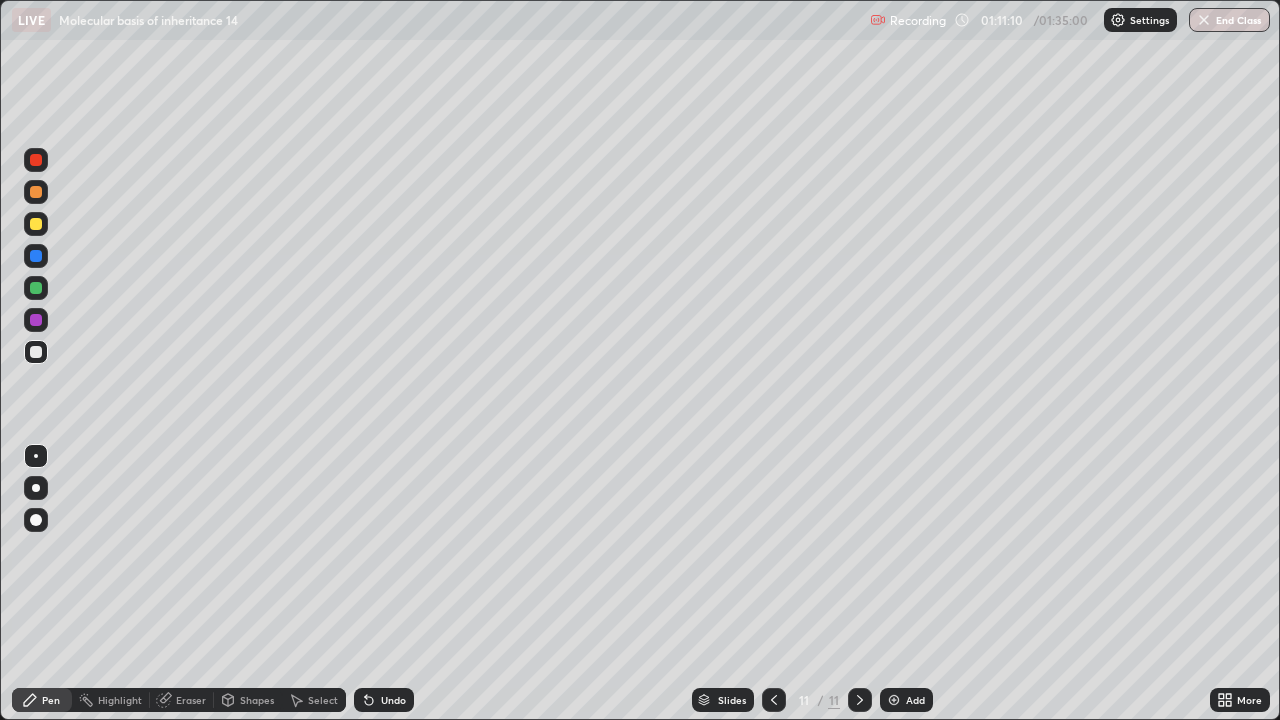 click on "Undo" at bounding box center [384, 700] 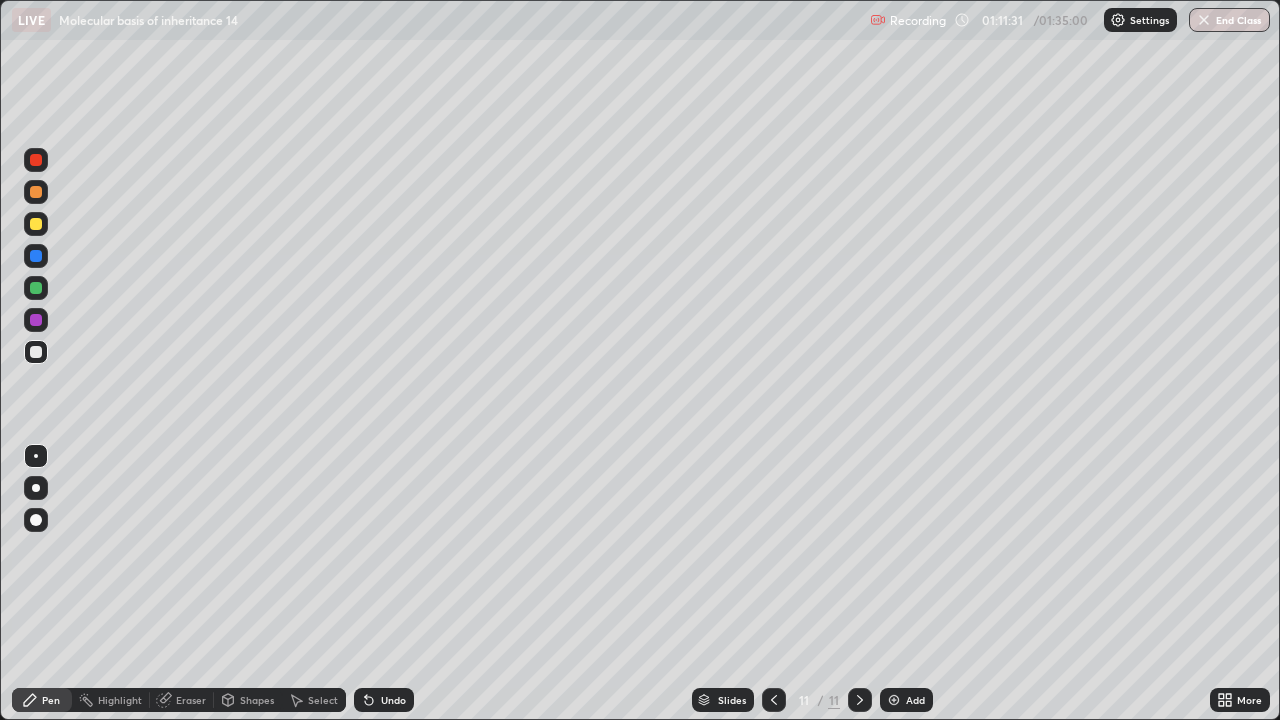 click on "Undo" at bounding box center (384, 700) 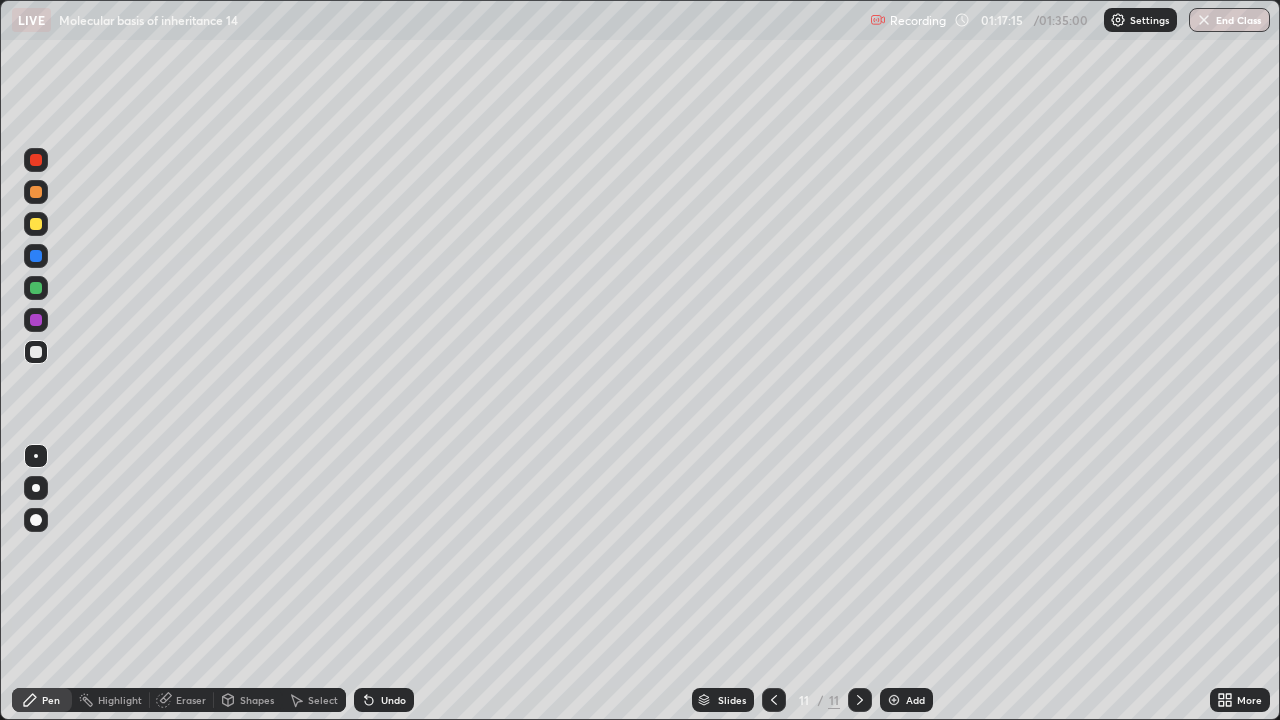 click on "Add" at bounding box center (915, 700) 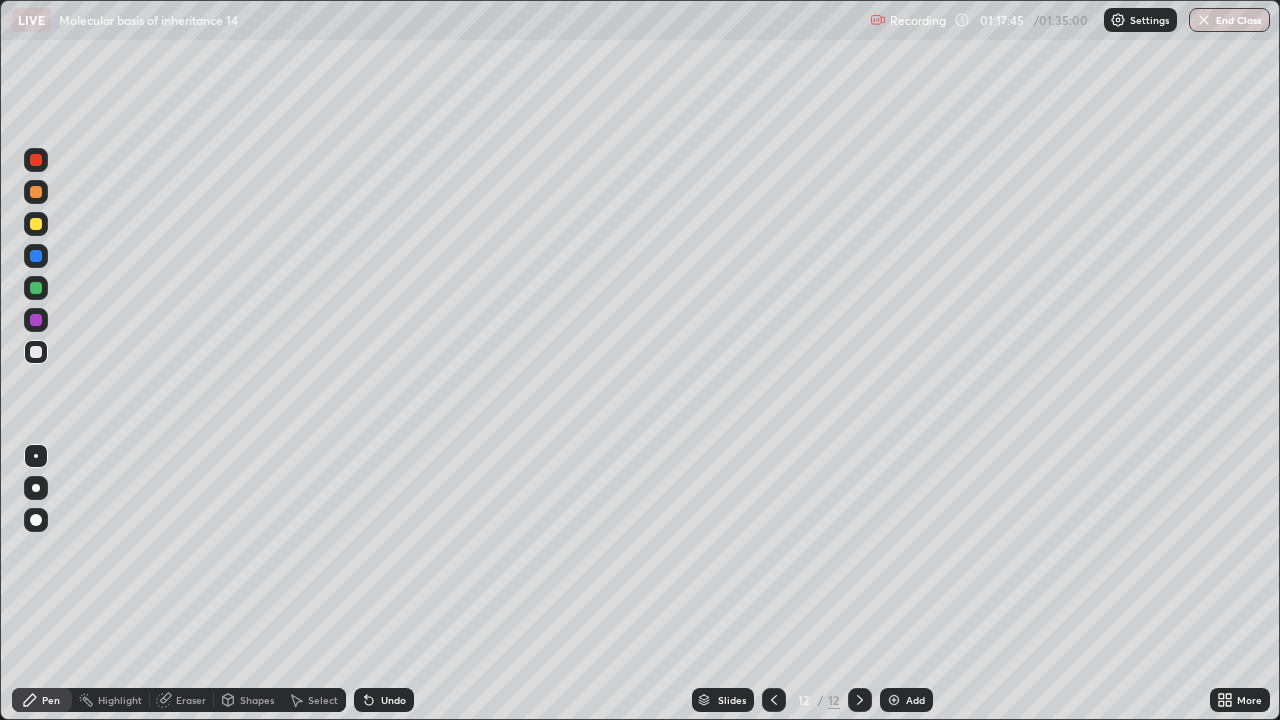 click on "Undo" at bounding box center [384, 700] 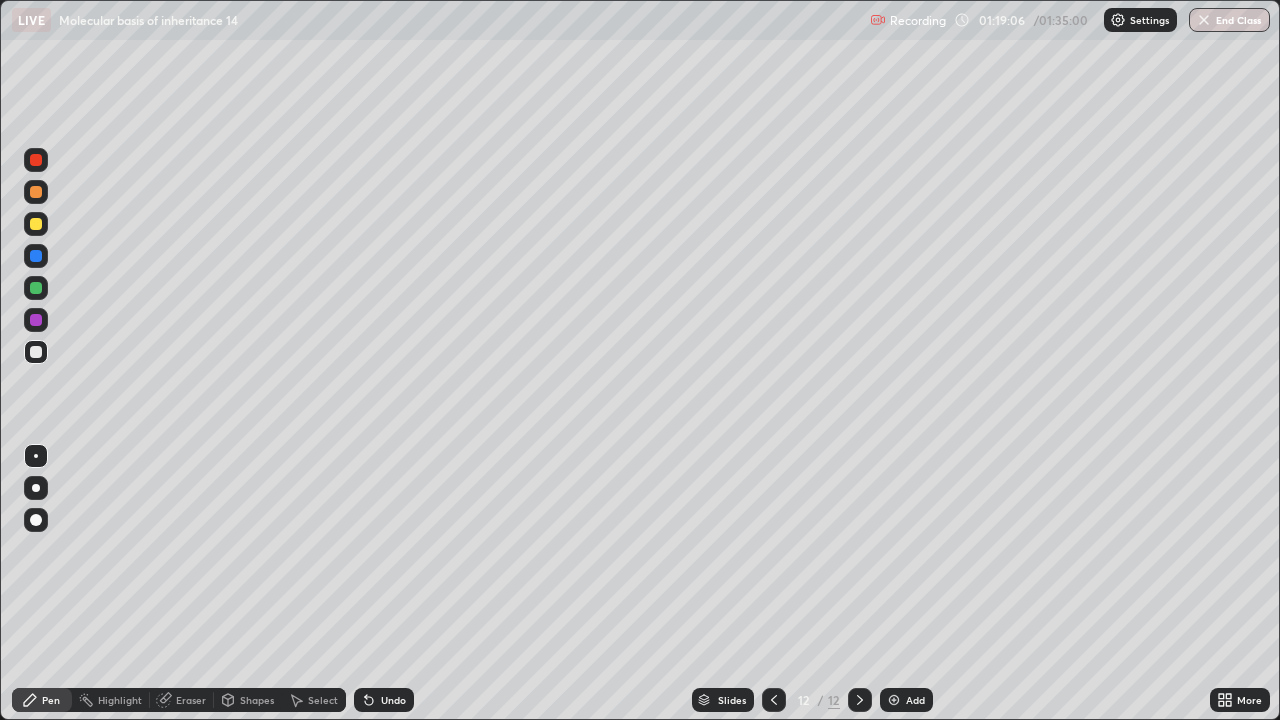 click on "Undo" at bounding box center [393, 700] 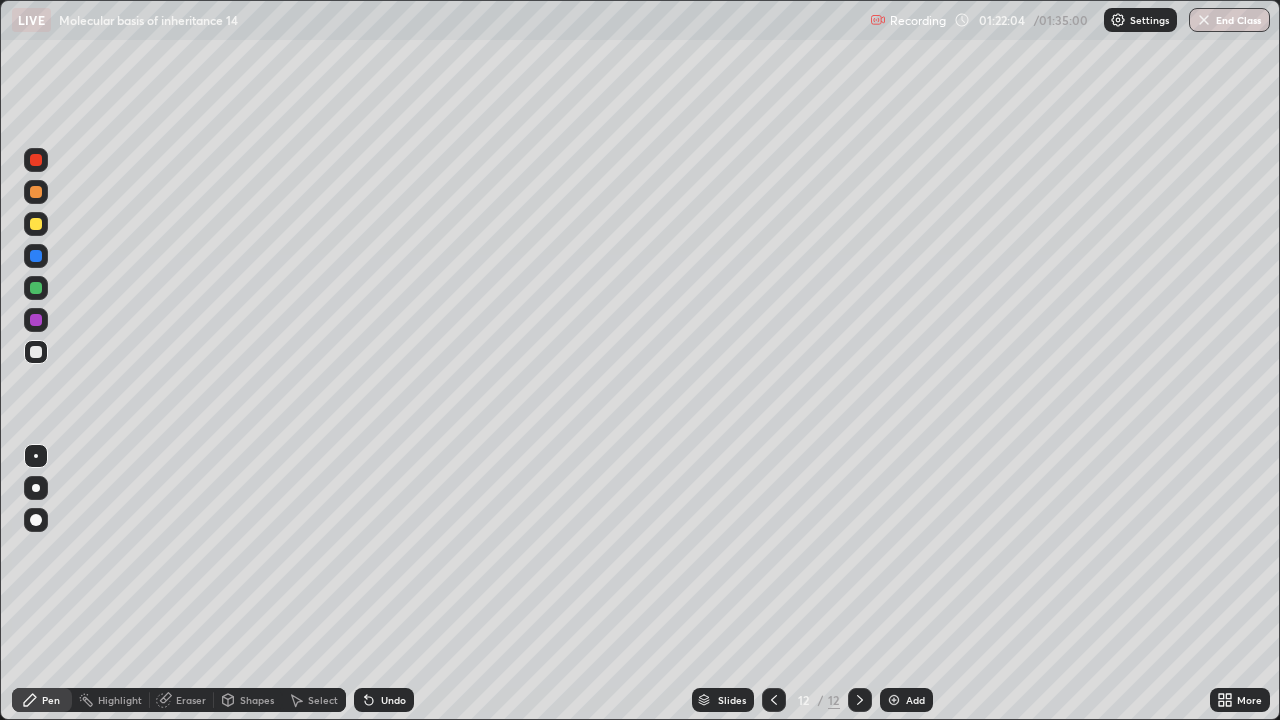 click on "Undo" at bounding box center (393, 700) 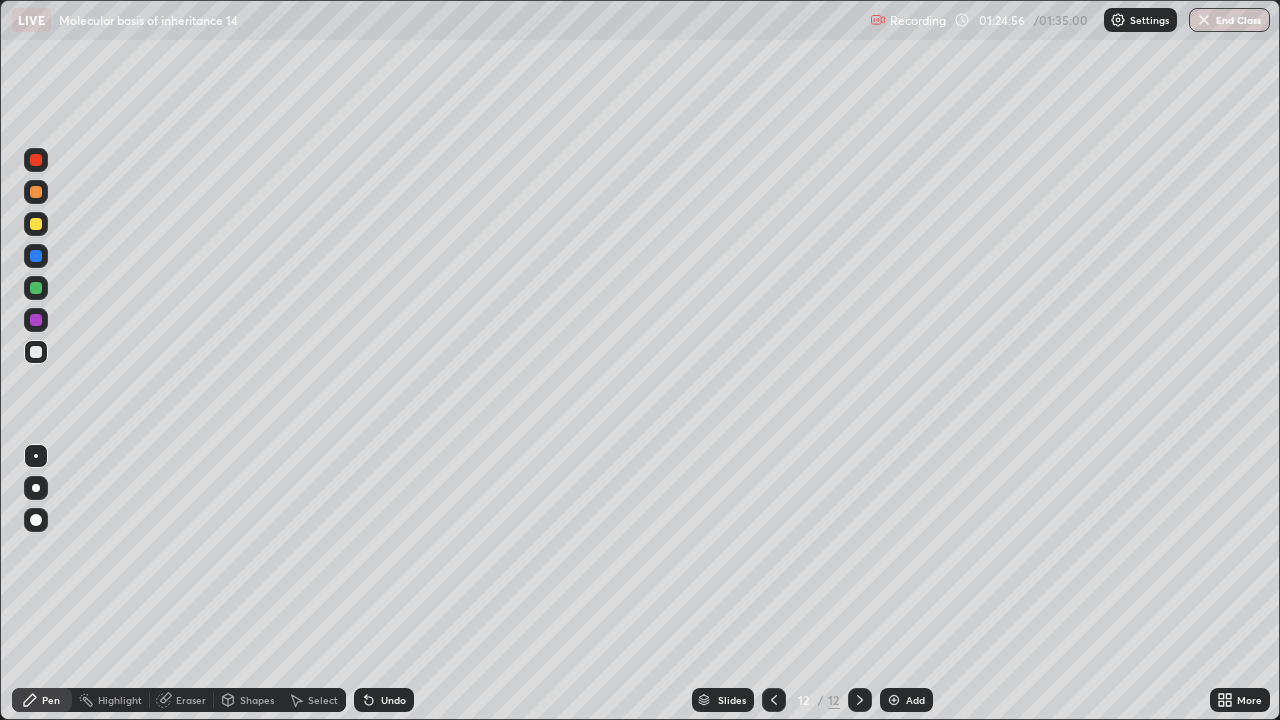 click on "Add" at bounding box center (906, 700) 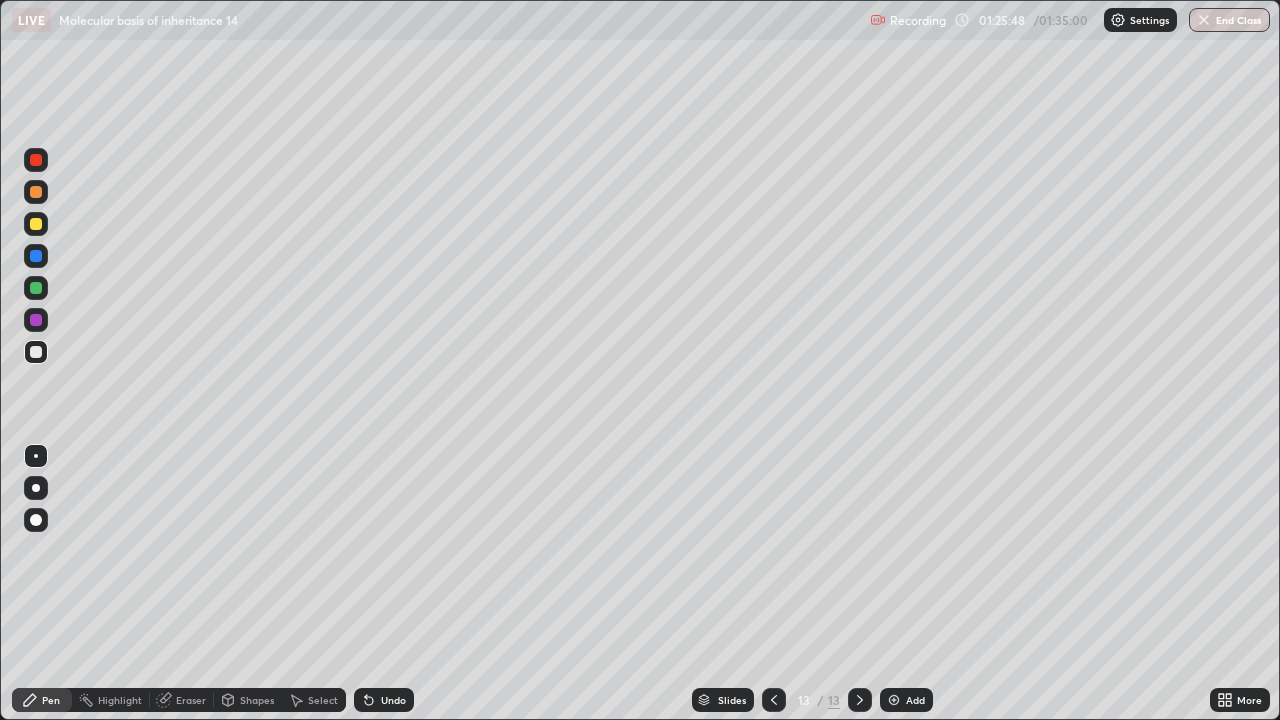 click at bounding box center (36, 352) 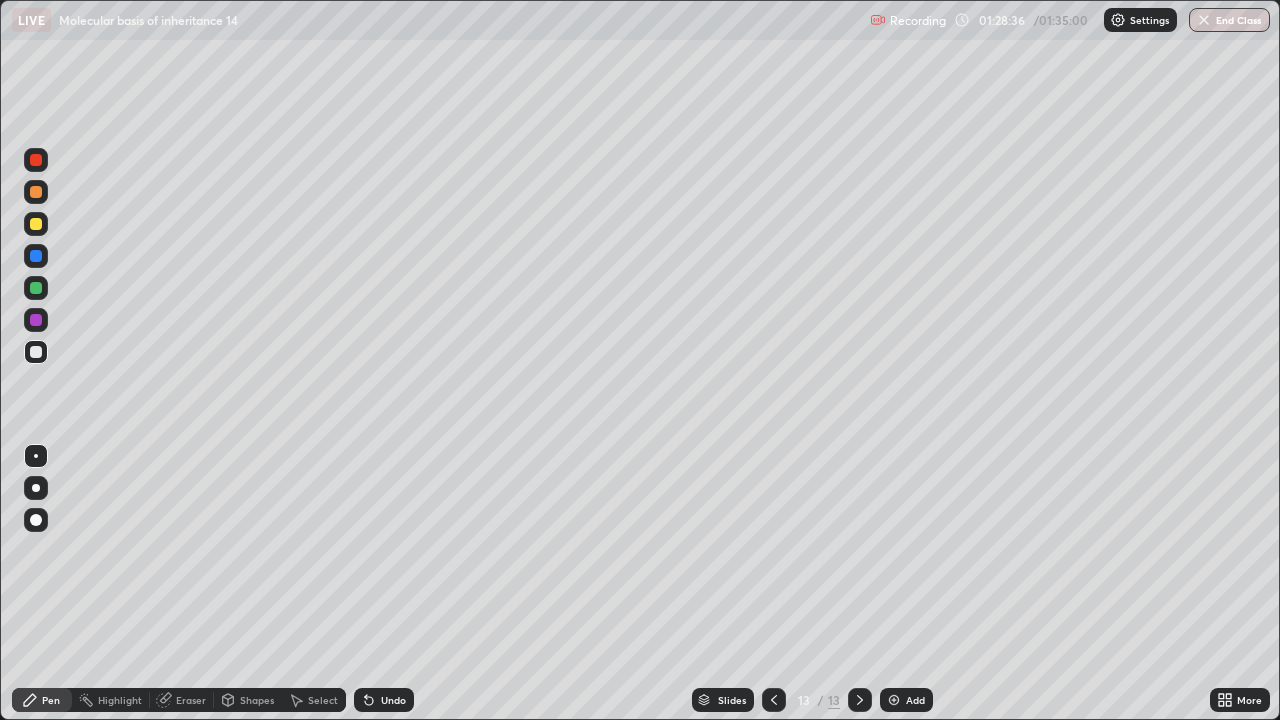 click on "Add" at bounding box center [906, 700] 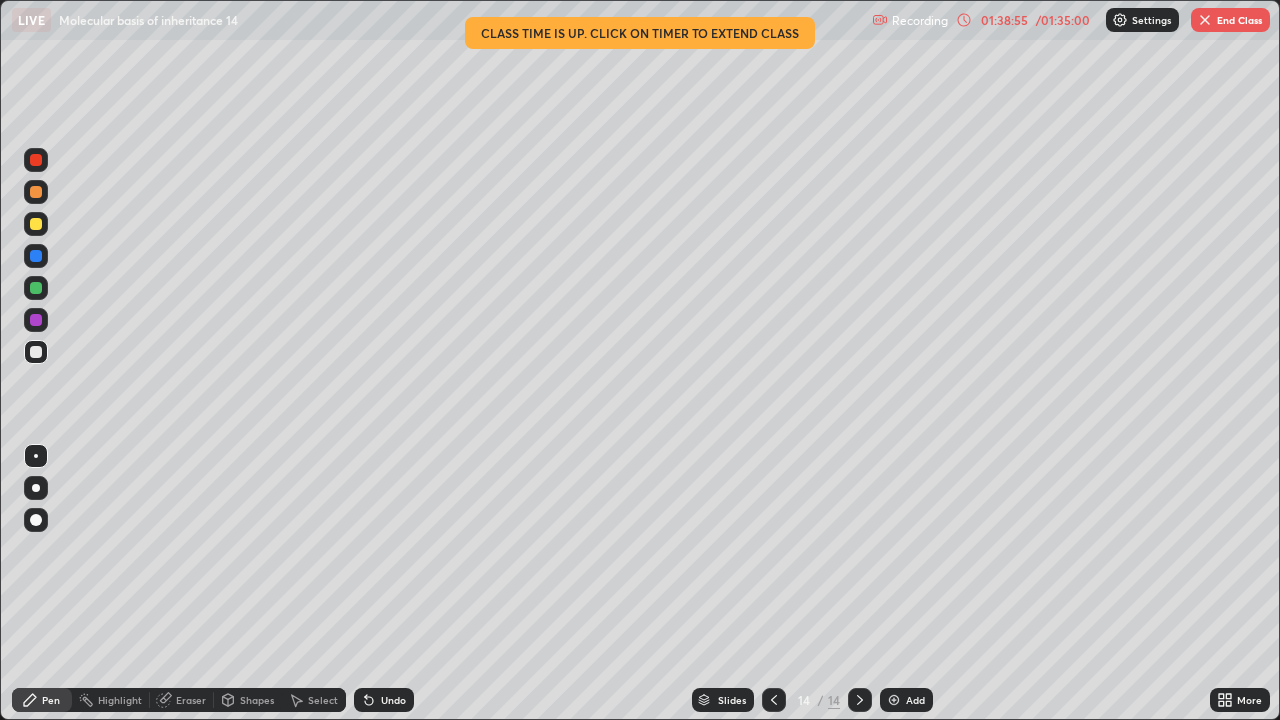 click on "End Class" at bounding box center (1230, 20) 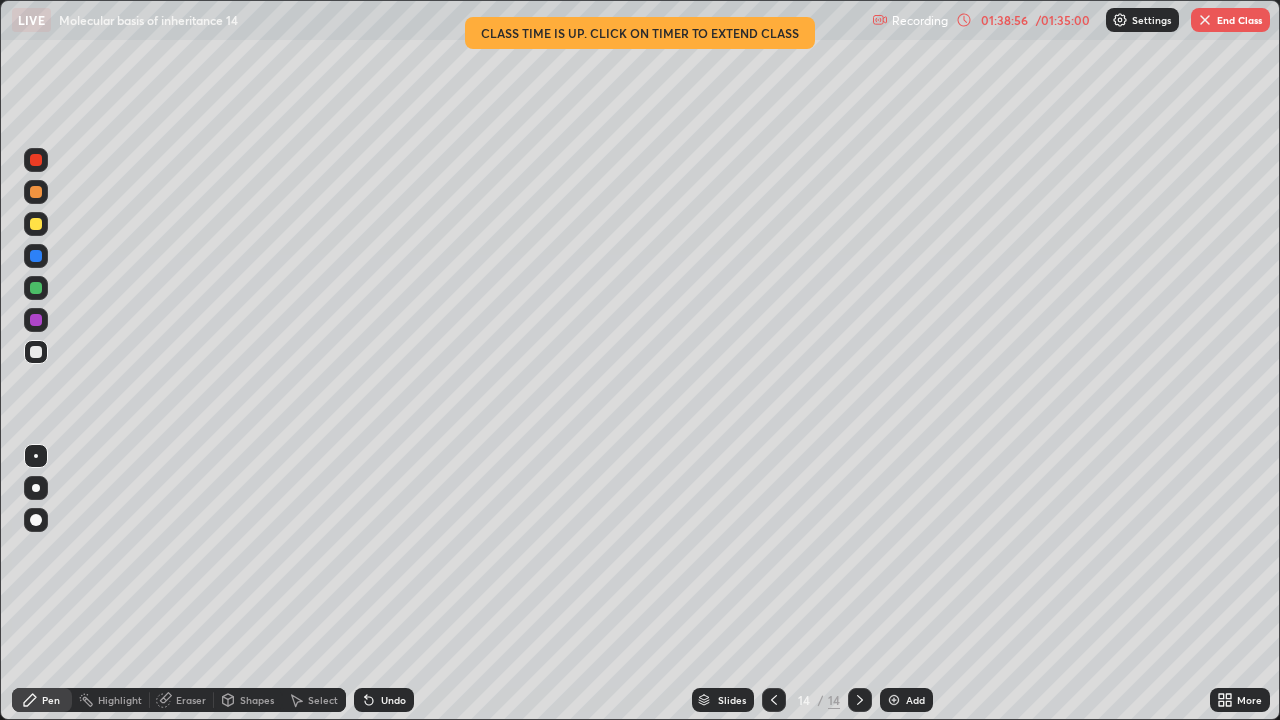 click on "End Class" at bounding box center (1230, 20) 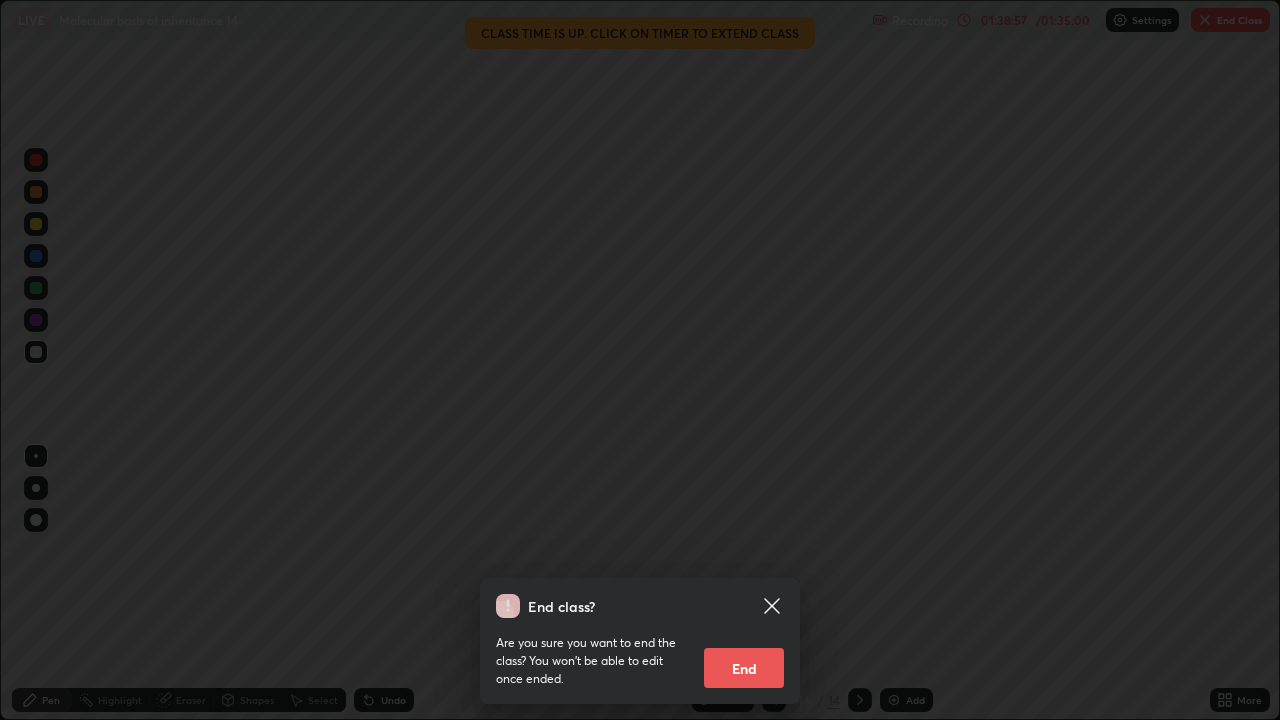 click on "End" at bounding box center (744, 668) 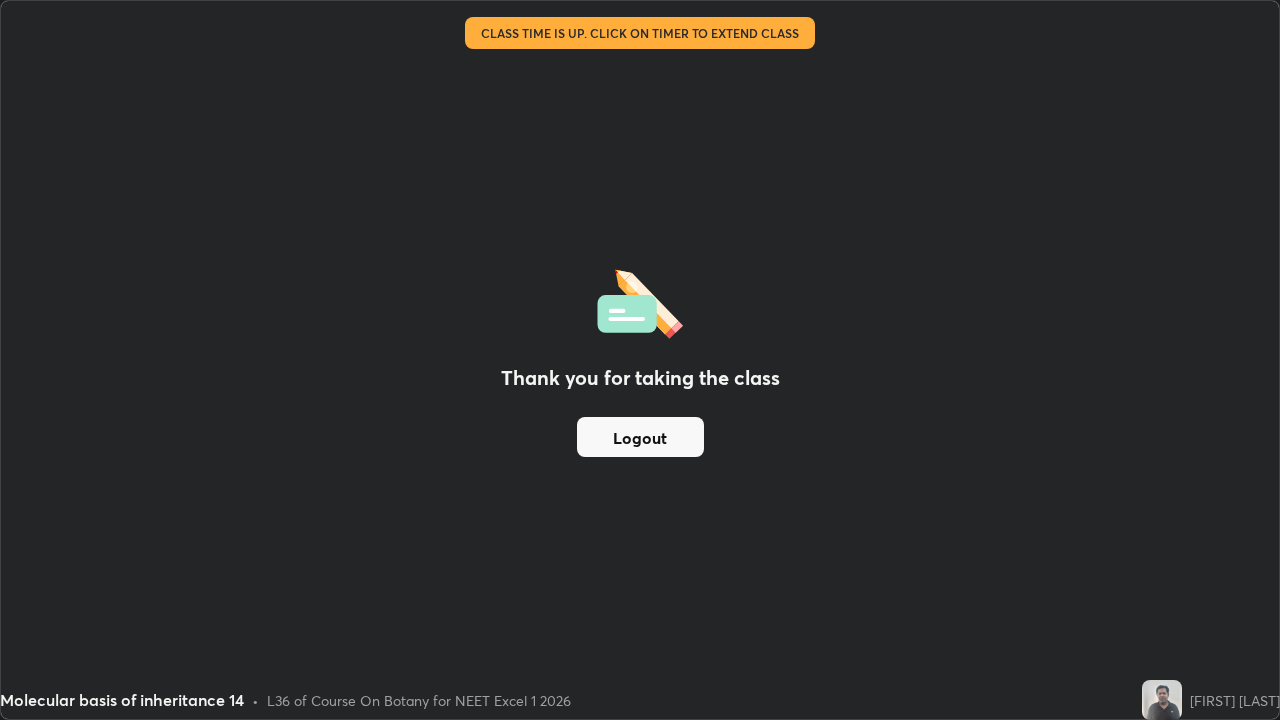 click on "Logout" at bounding box center [640, 437] 